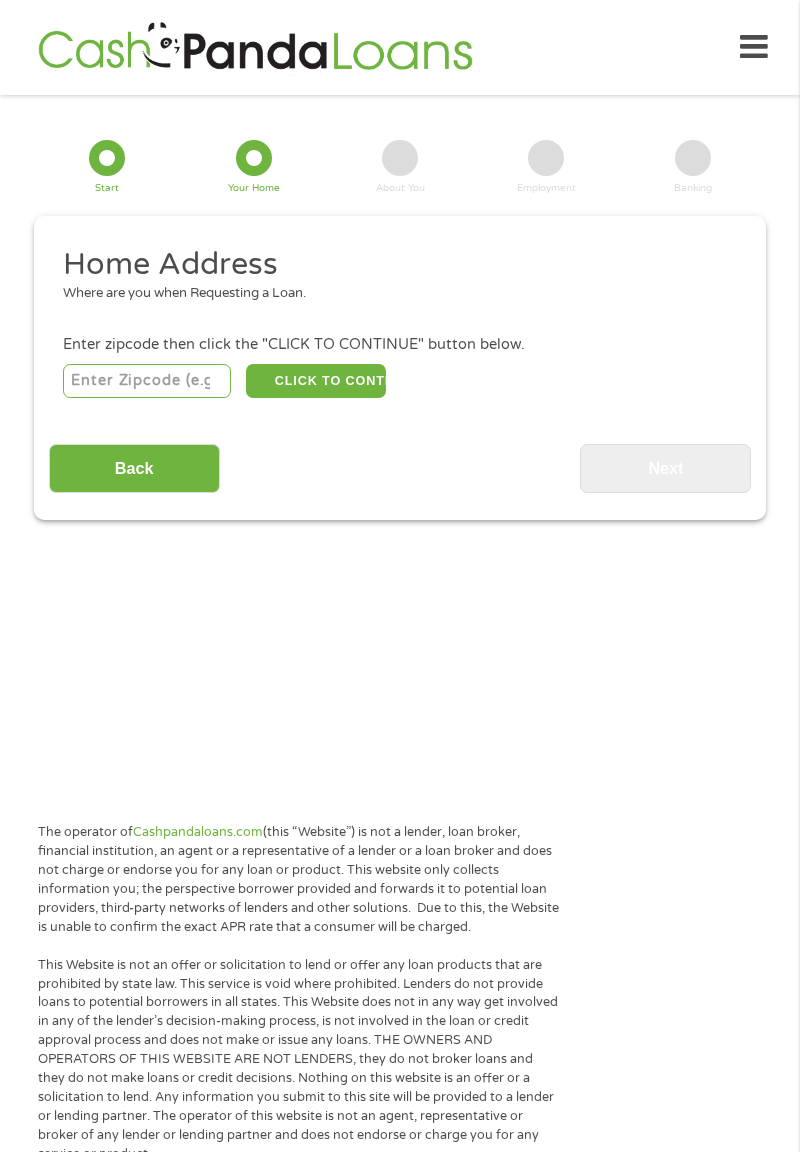 scroll, scrollTop: 25, scrollLeft: 0, axis: vertical 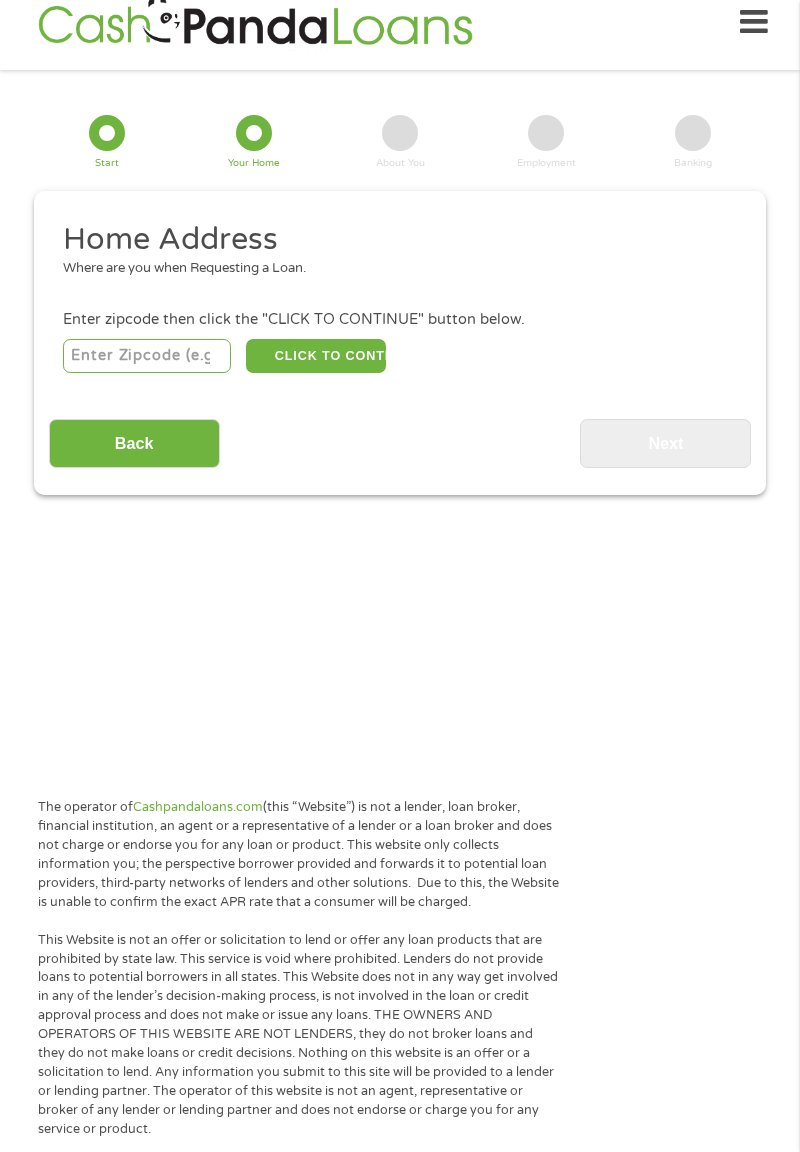 click at bounding box center (147, 356) 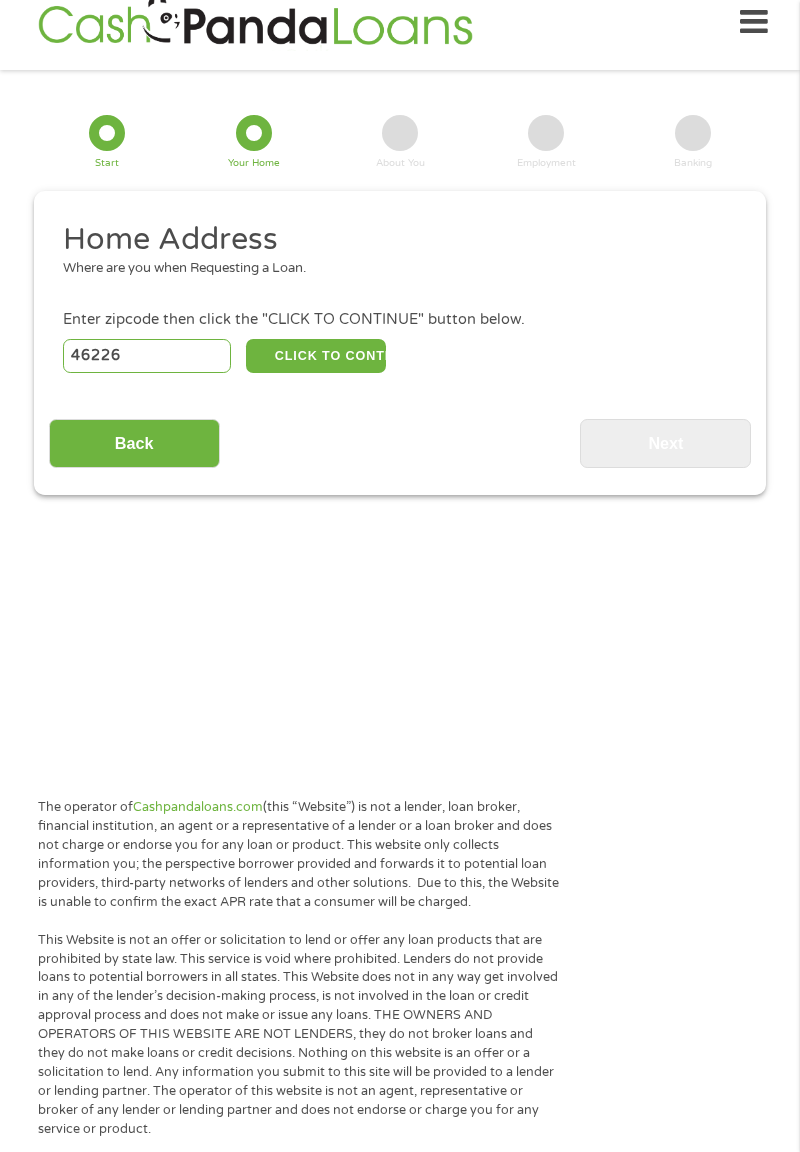 type on "46226" 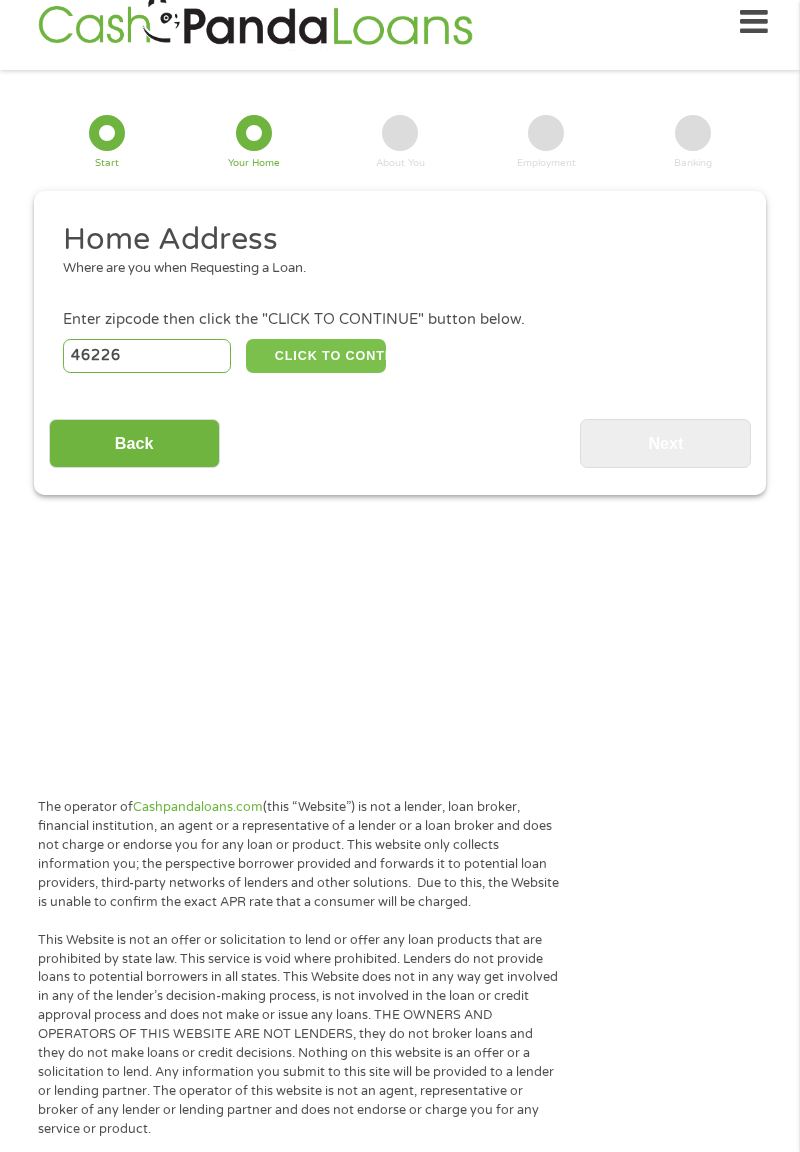 click on "CLICK TO CONTINUE" at bounding box center (316, 356) 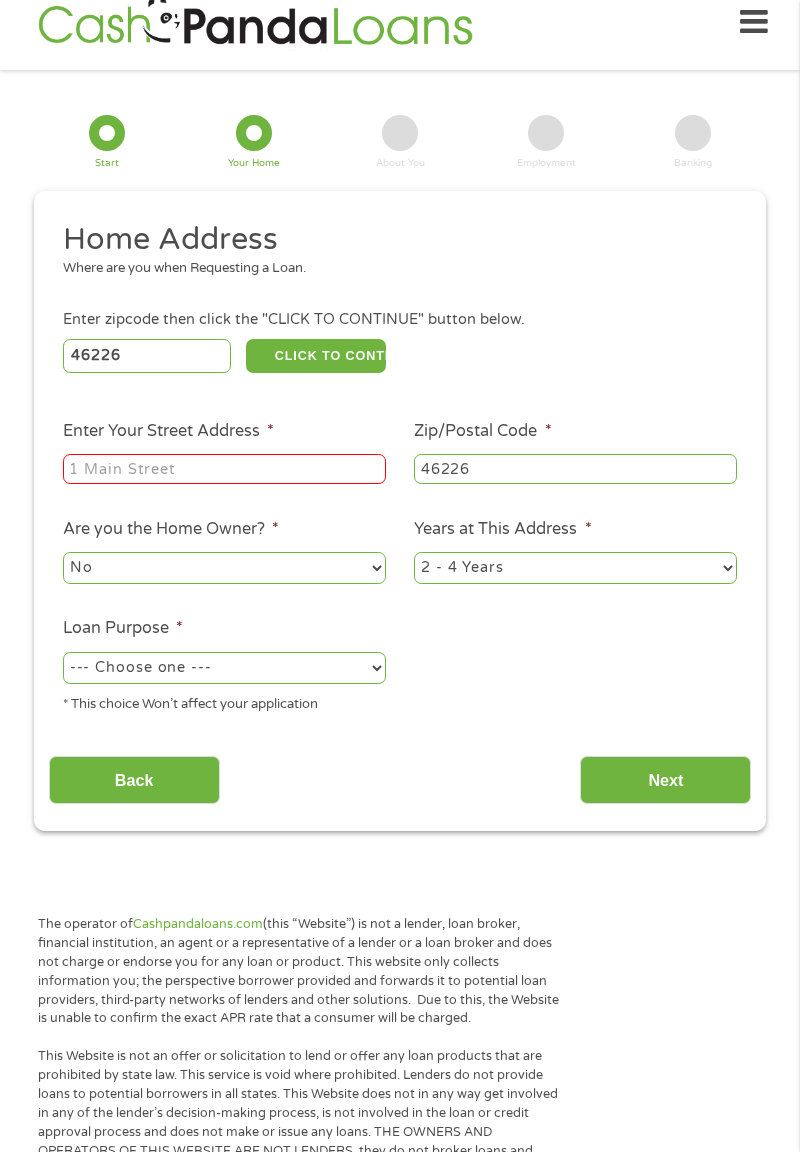 click on "Enter Your Street Address *" at bounding box center (224, 469) 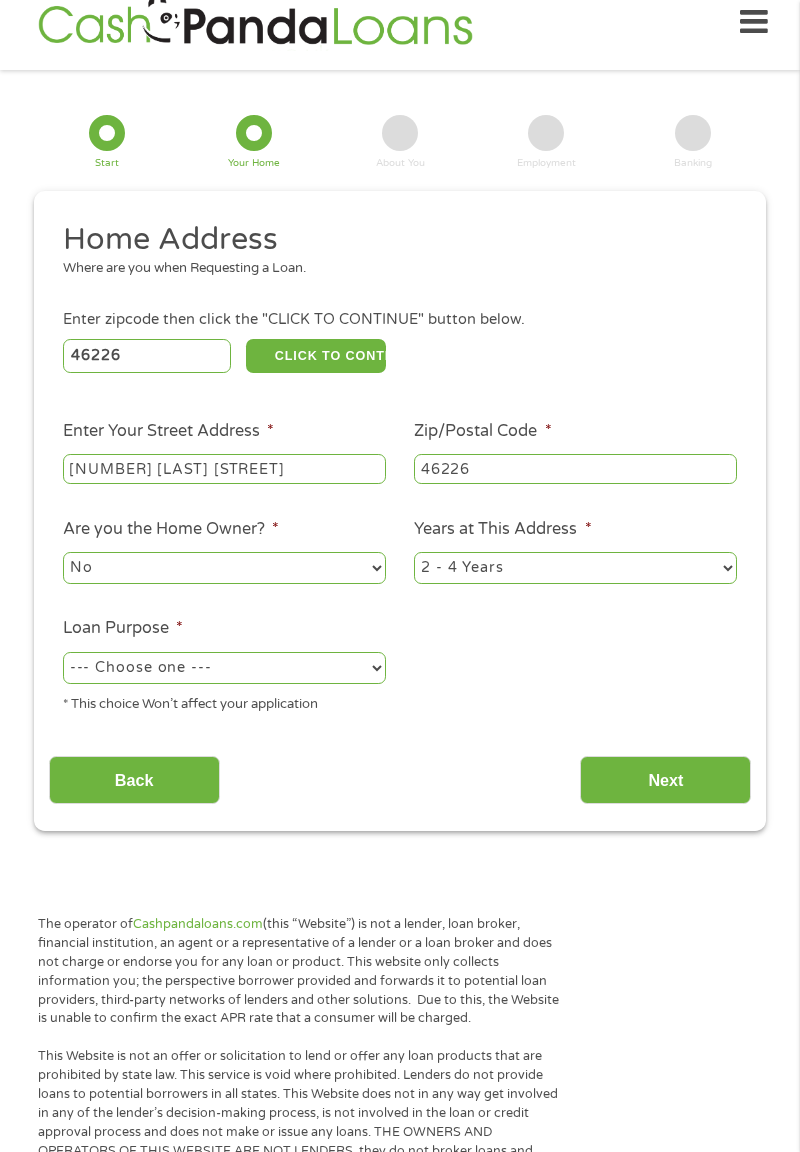 type on "[NUMBER] [LAST] [STREET]" 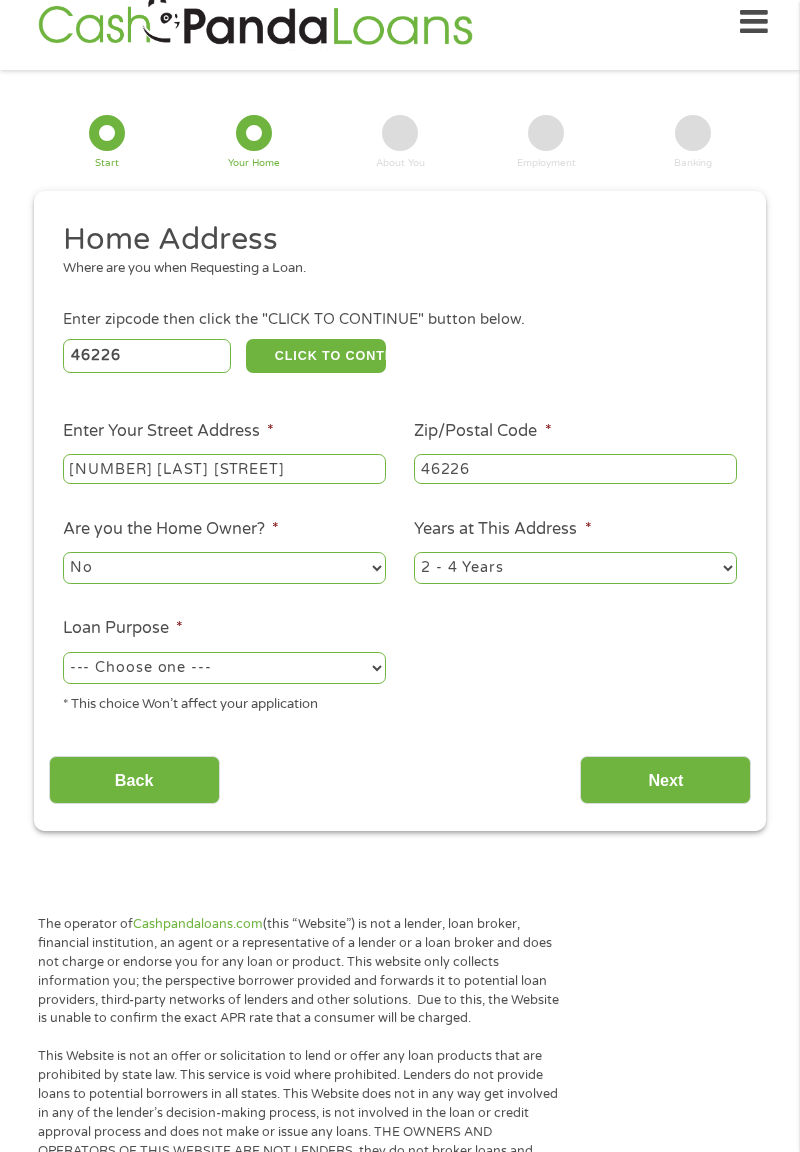 select on "24months" 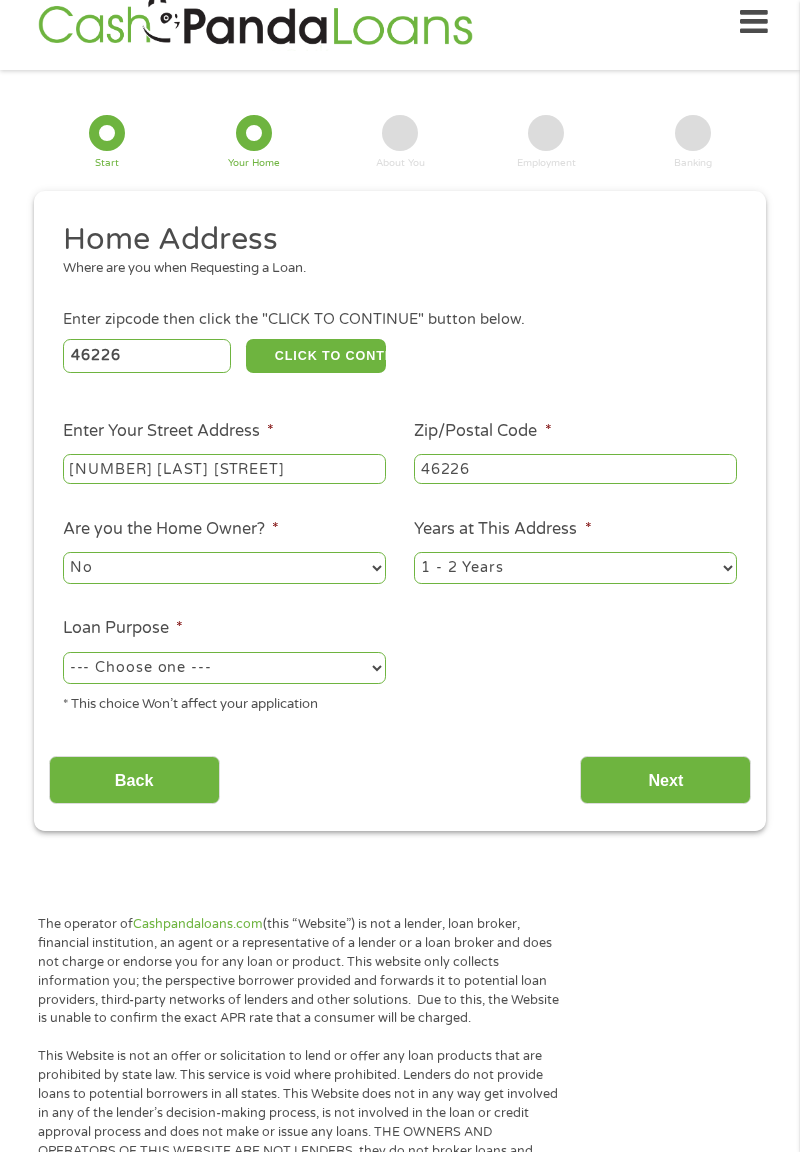 click on "--- Choose one --- Pay Bills Debt Consolidation Home Improvement Major Purchase Car Loan Short Term Cash Medical Expenses Other" at bounding box center [224, 668] 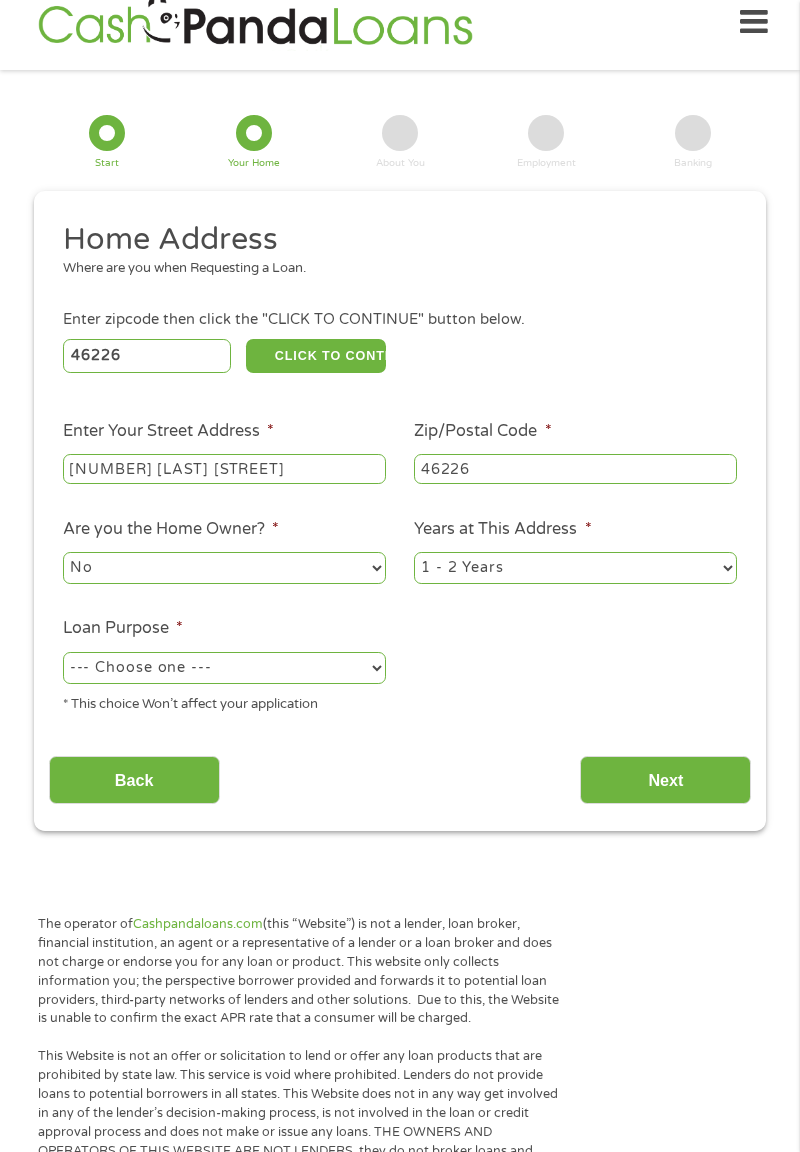 select on "majorpurchase" 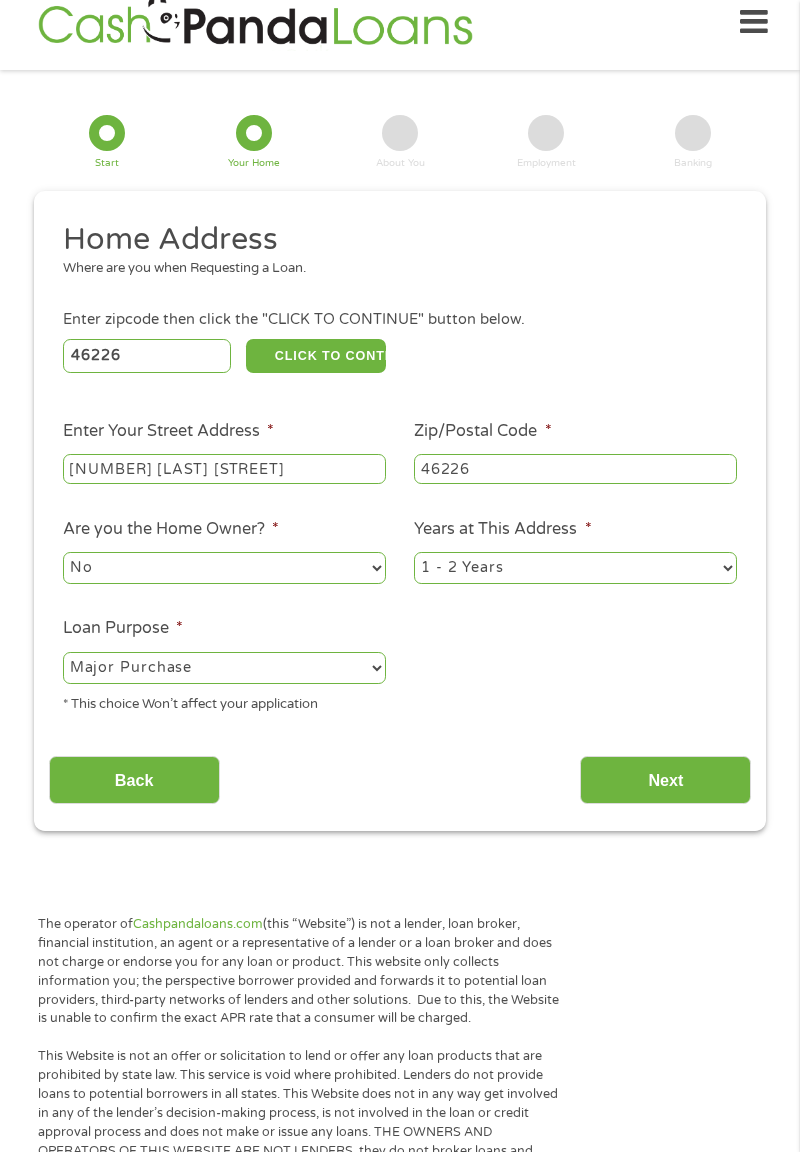 click on "Next" at bounding box center [665, 780] 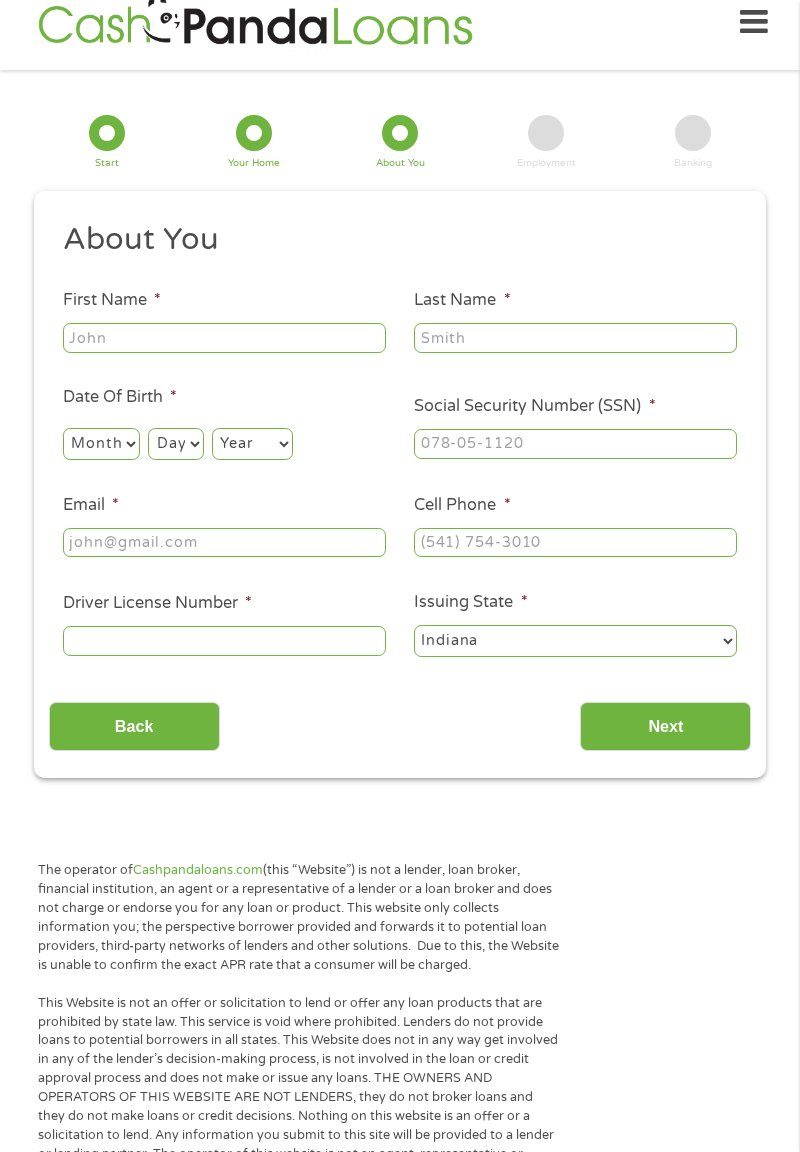 scroll, scrollTop: 0, scrollLeft: 0, axis: both 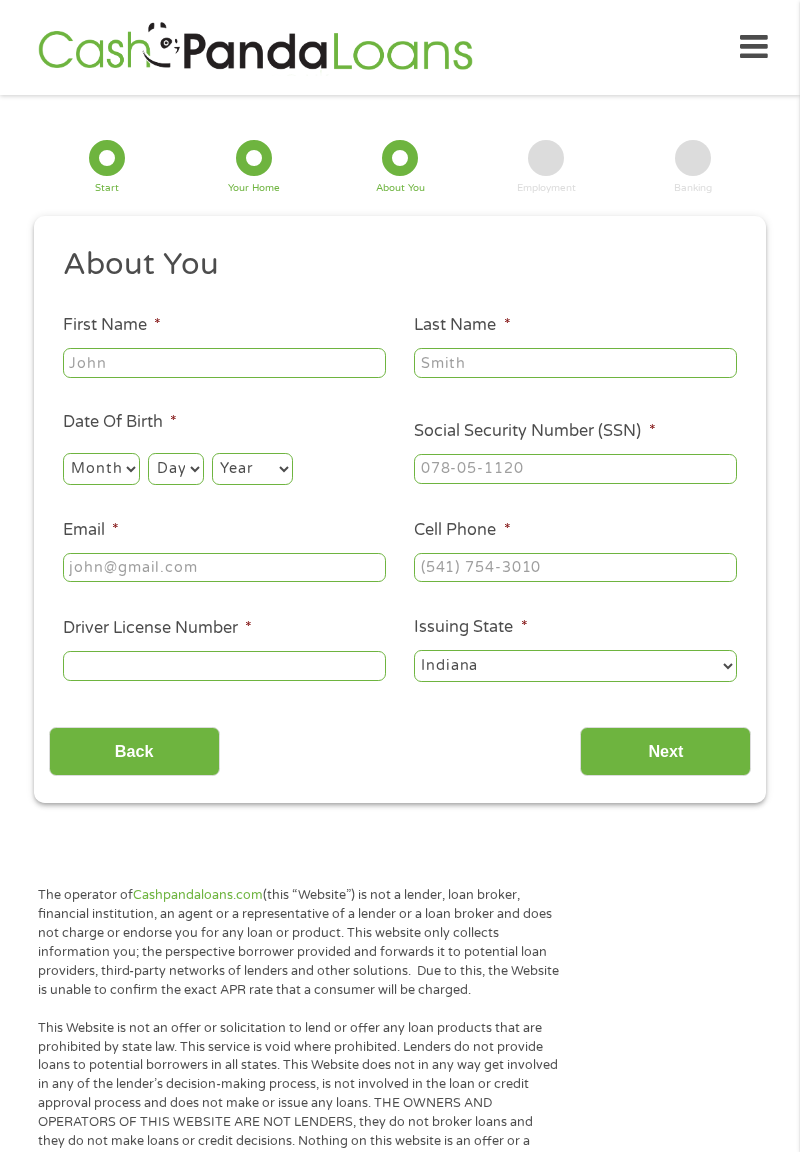 click on "First Name *" at bounding box center [224, 363] 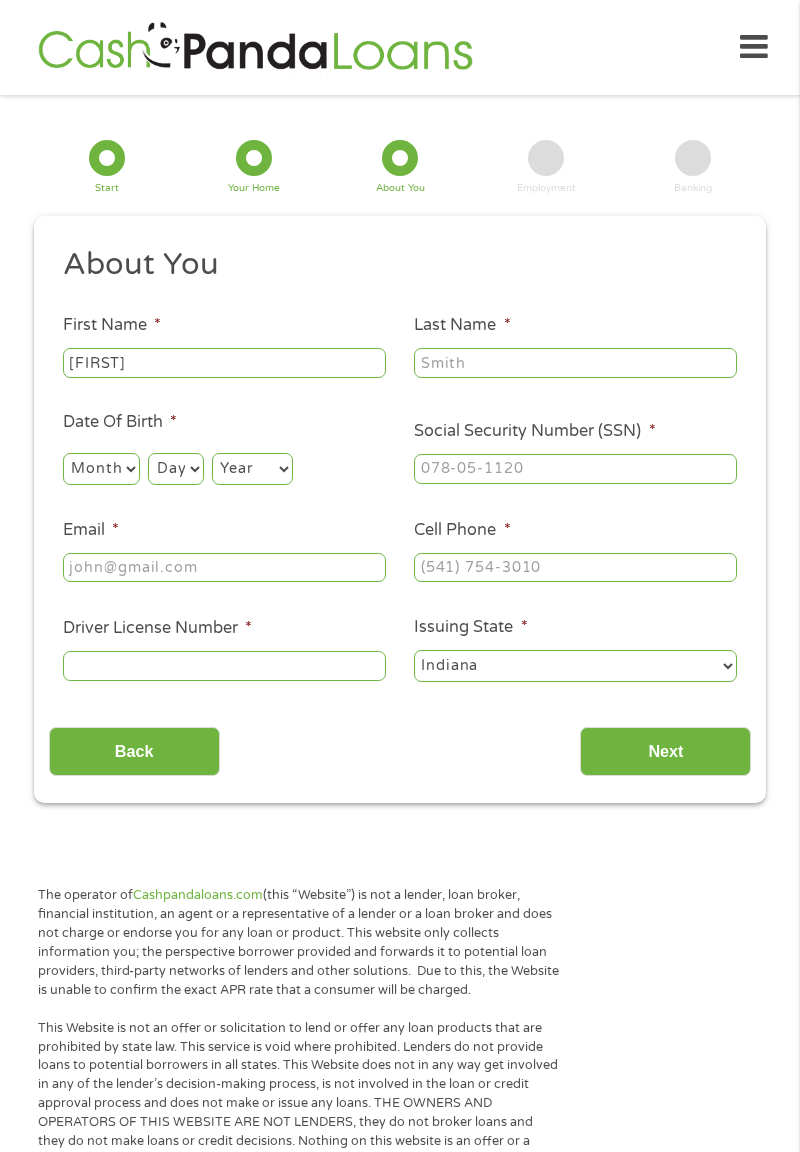 type on "[FIRST]" 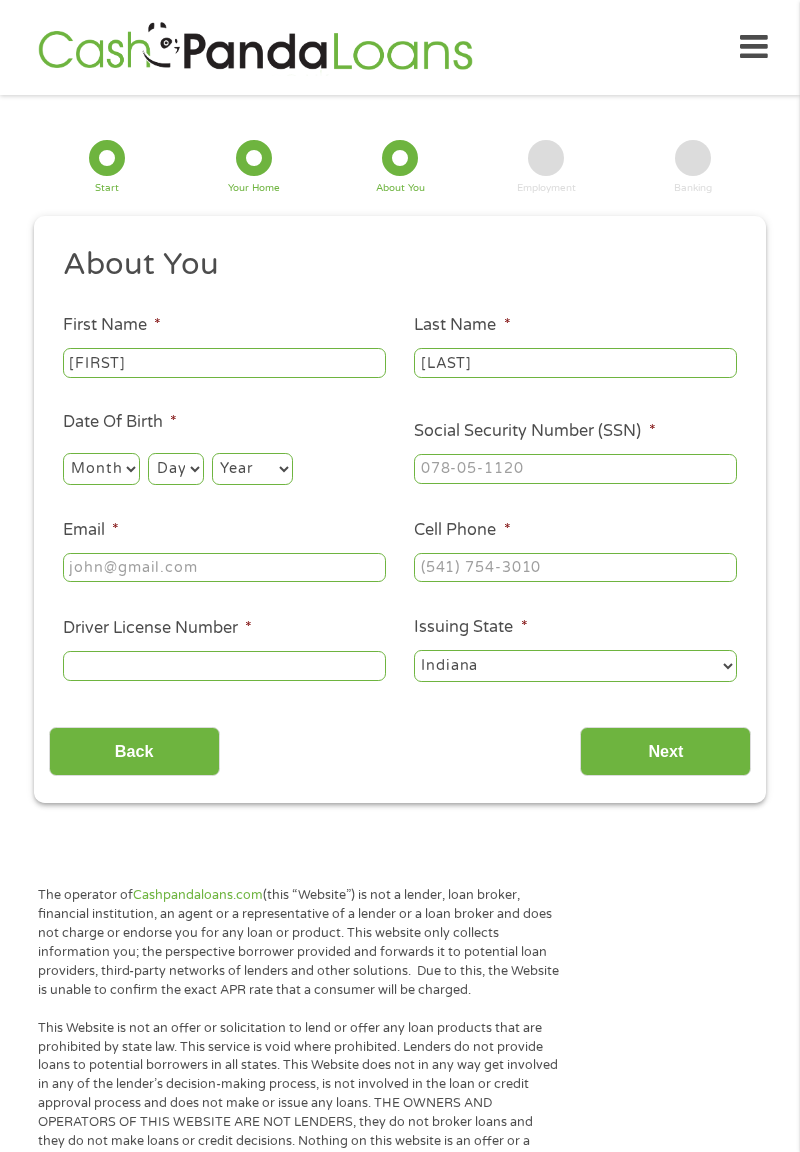 type on "[LAST]" 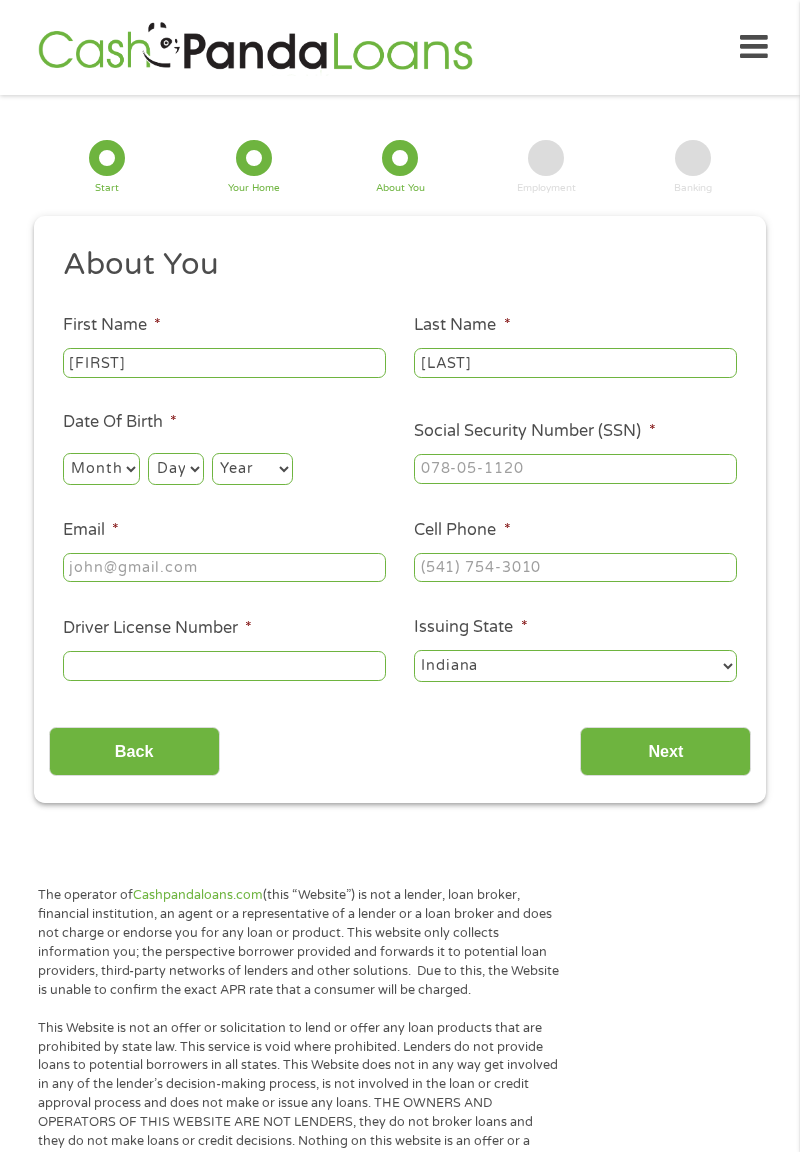 click on "Month 1 2 3 4 5 6 7 8 9 10 11 12" at bounding box center (101, 469) 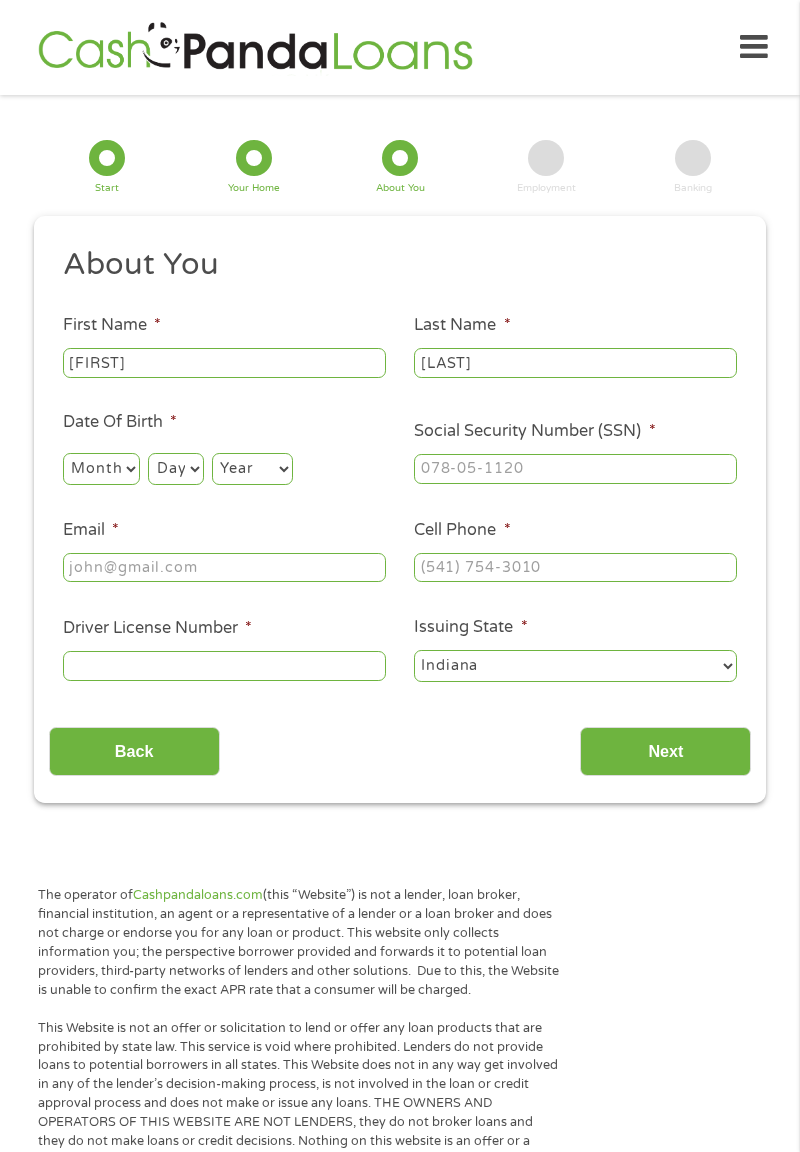 select on "5" 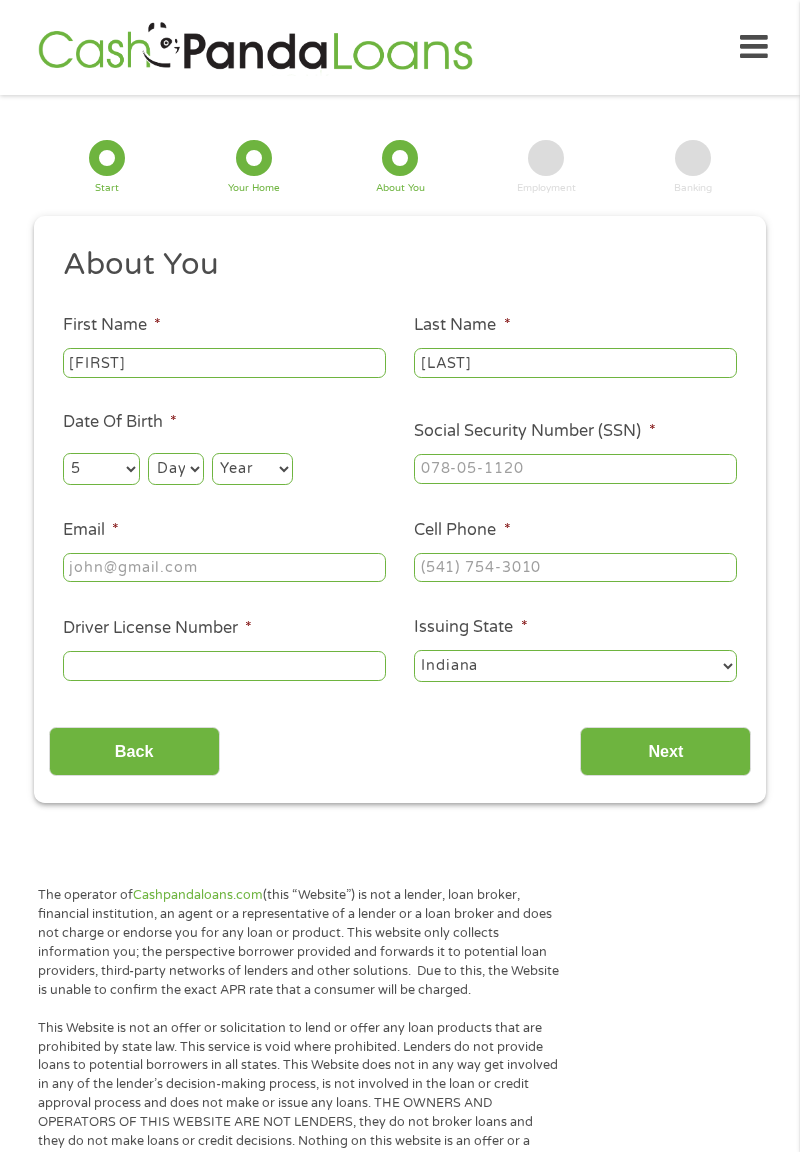 click on "Day 1 2 3 4 5 6 7 8 9 10 11 12 13 14 15 16 17 18 19 20 21 22 23 24 25 26 27 28 29 30 31" at bounding box center [175, 469] 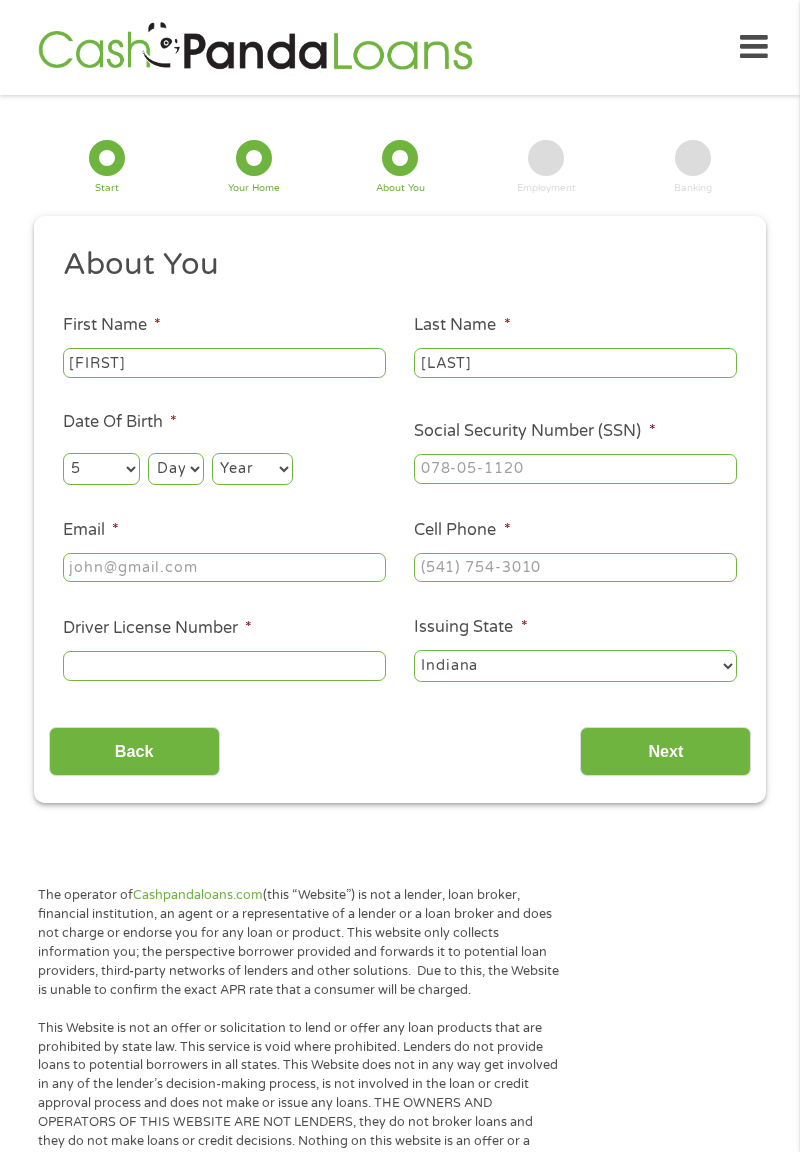 select on "30" 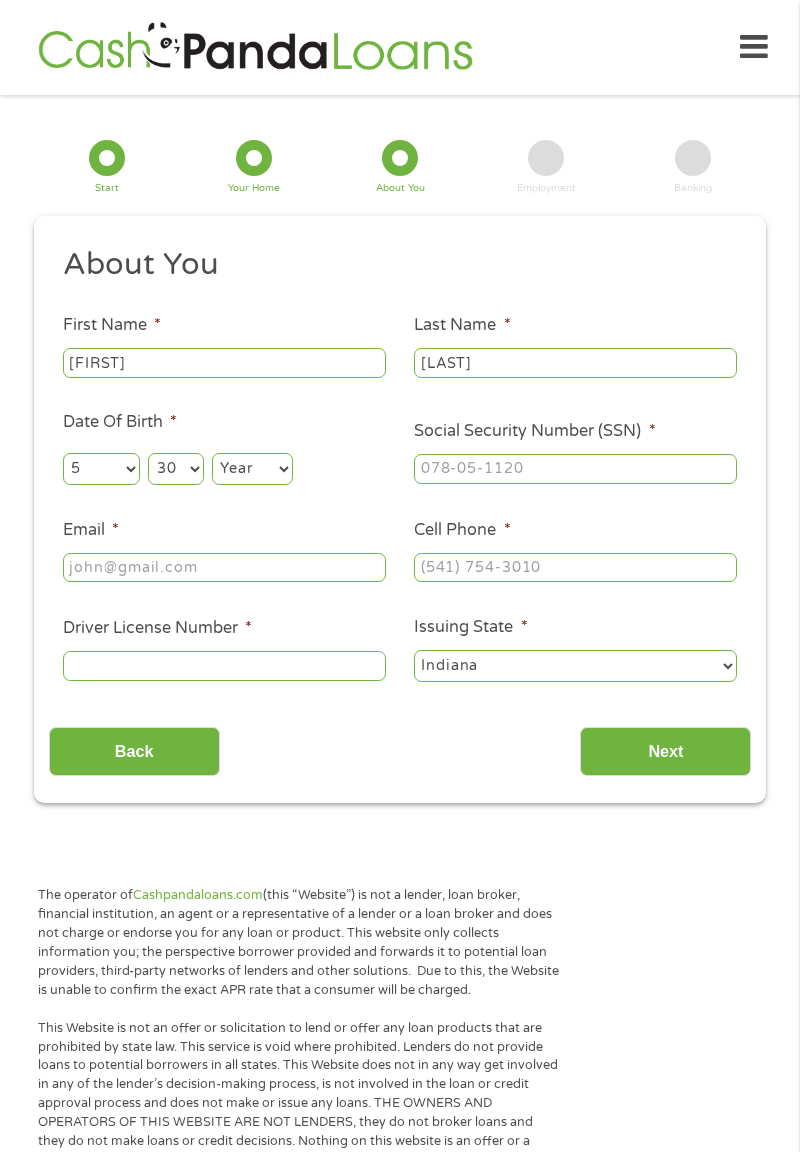click on "Year 2007 2006 2005 2004 2003 2002 2001 2000 1999 1998 1997 1996 1995 1994 1993 1992 1991 1990 1989 1988 1987 1986 1985 1984 1983 1982 1981 1980 1979 1978 1977 1976 1975 1974 1973 1972 1971 1970 1969 1968 1967 1966 1965 1964 1963 1962 1961 1960 1959 1958 1957 1956 1955 1954 1953 1952 1951 1950 1949 1948 1947 1946 1945 1944 1943 1942 1941 1940 1939 1938 1937 1936 1935 1934 1933 1932 1931 1930 1929 1928 1927 1926 1925 1924 1923 1922 1921 1920" at bounding box center [252, 469] 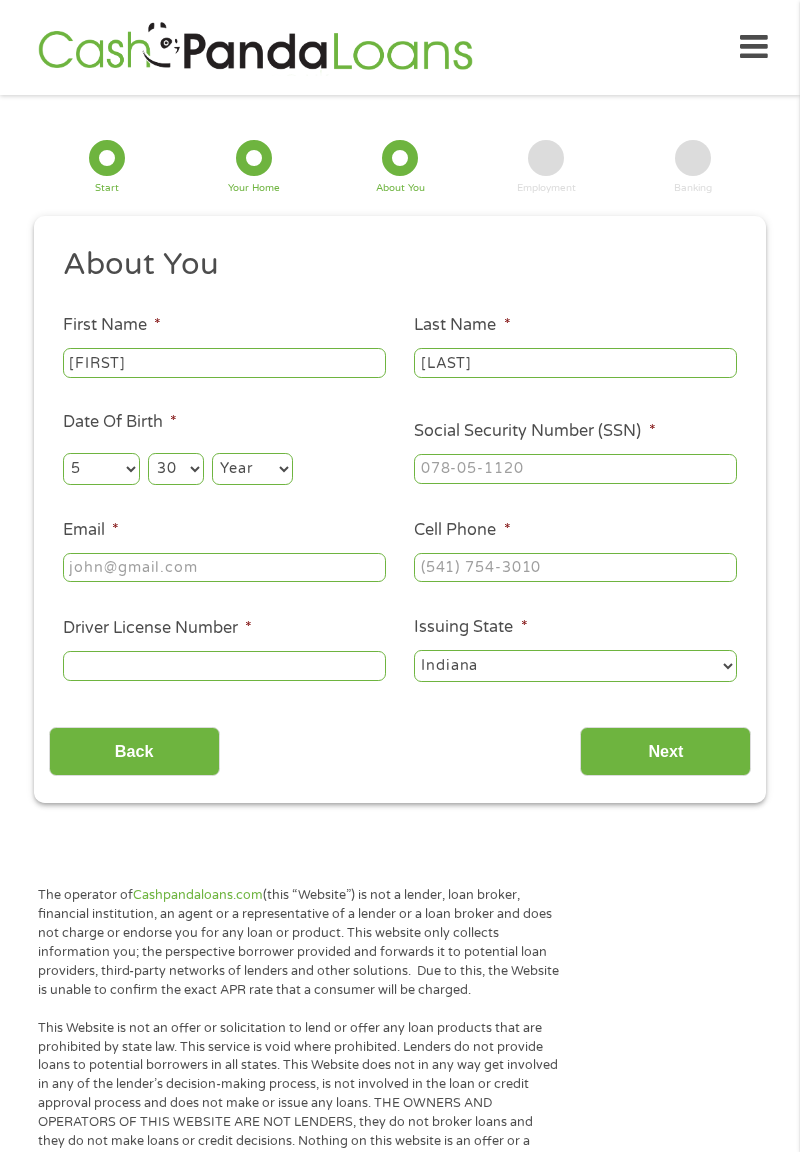select on "1957" 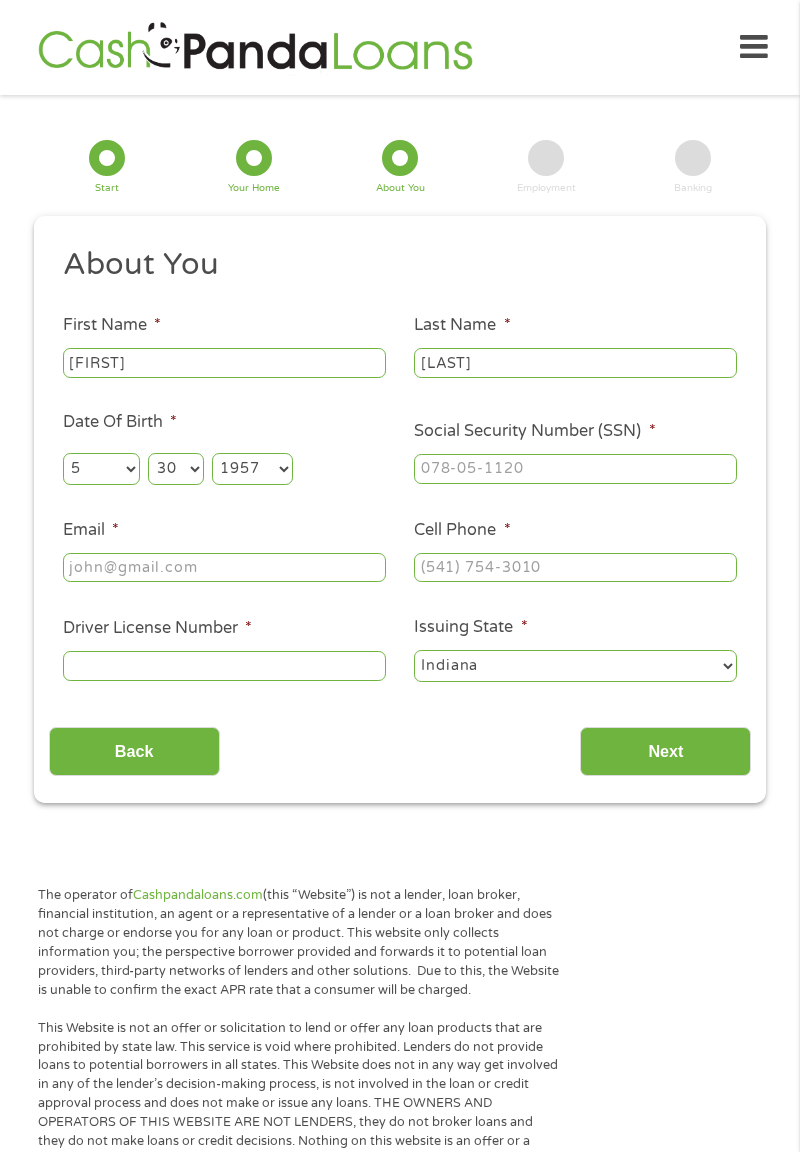 click on "Email *" at bounding box center (224, 568) 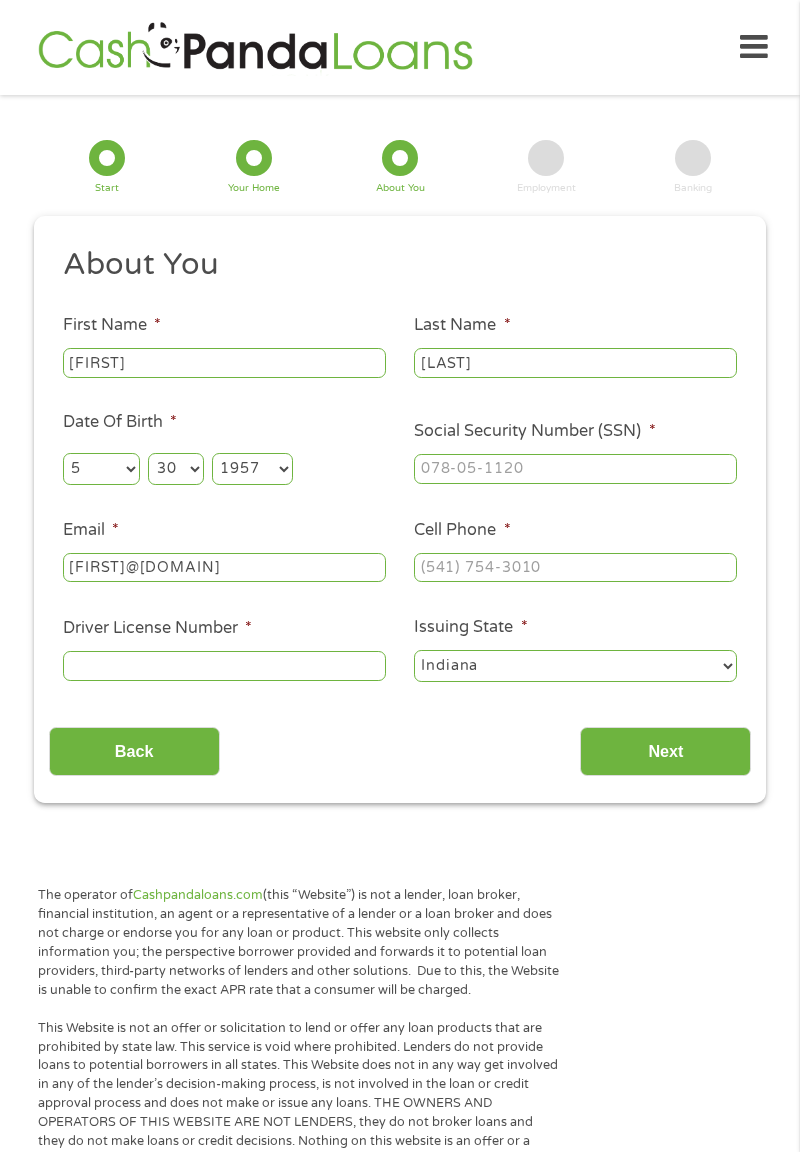 type on "[FIRST]@[DOMAIN]" 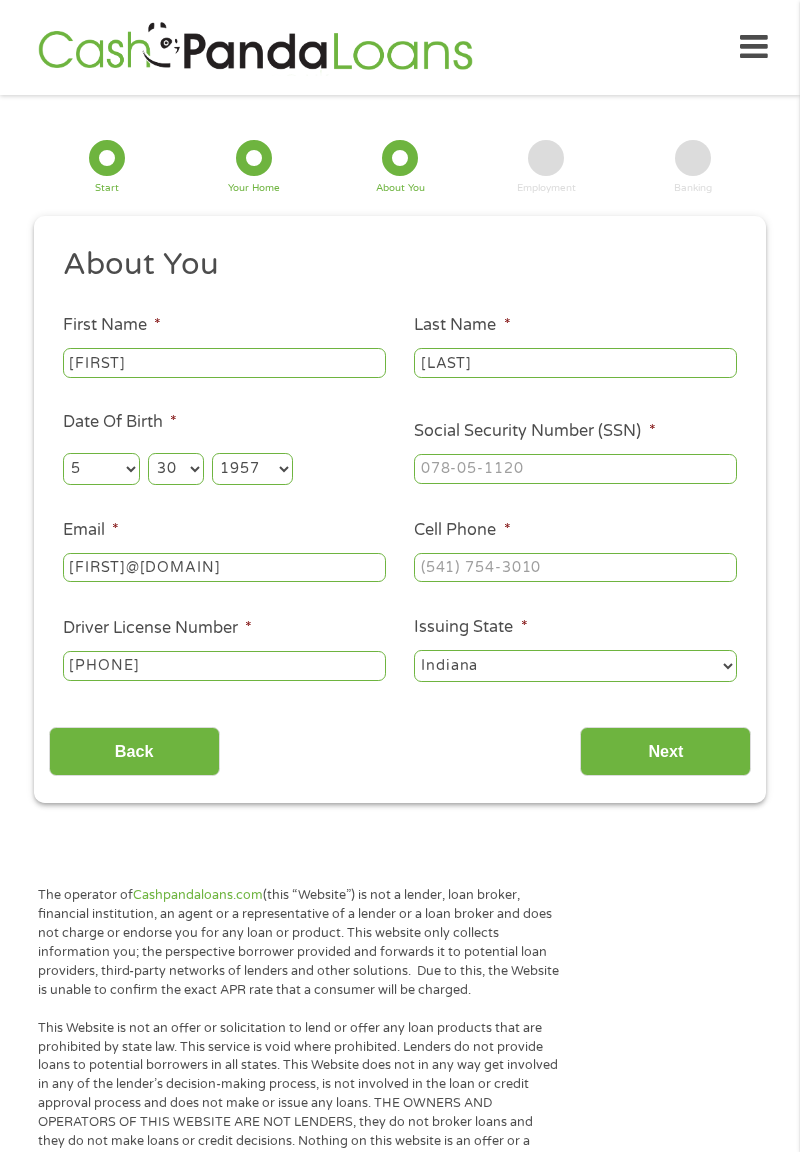 type on "[PHONE]" 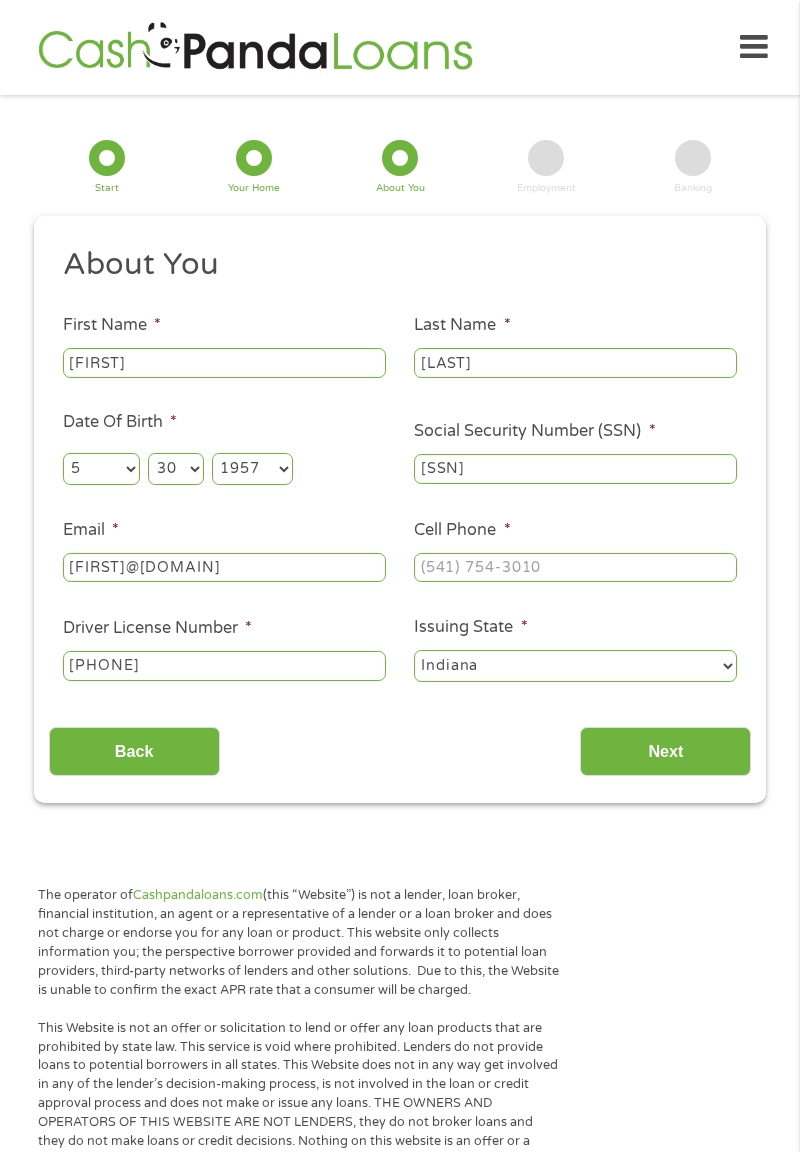 type on "[SSN]" 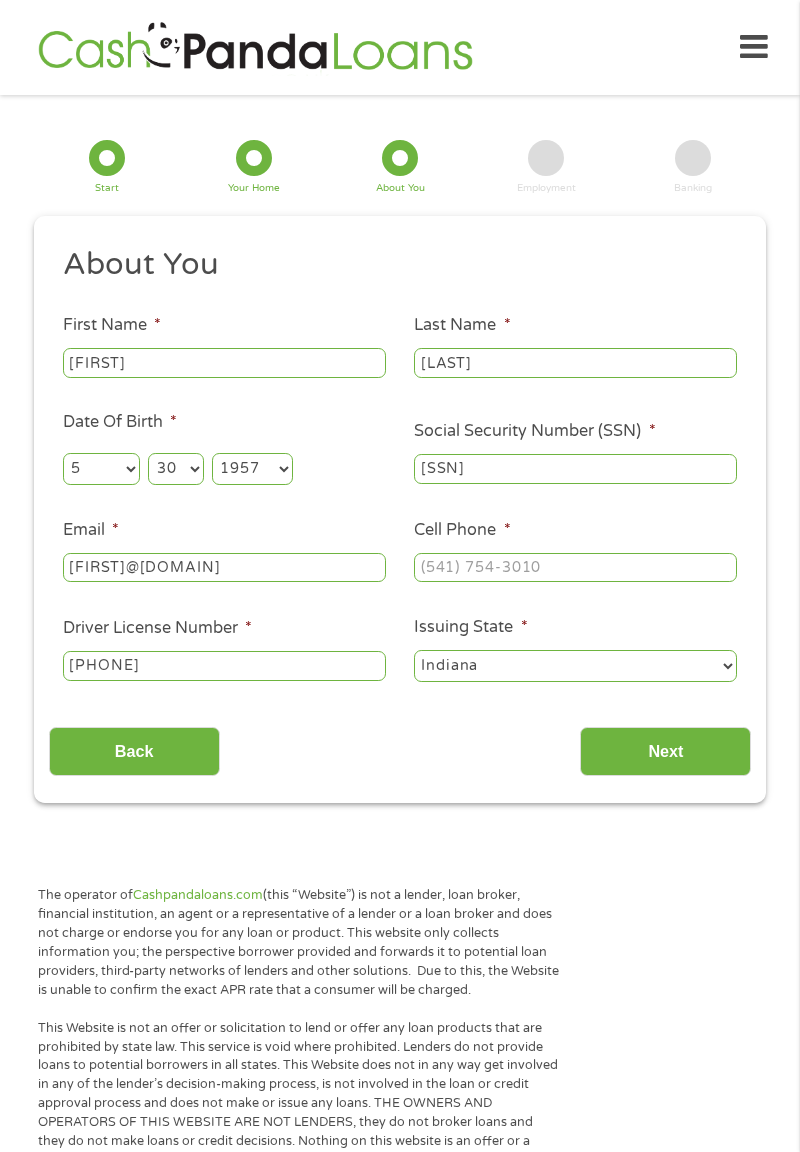 click on "Cell Phone *" at bounding box center (575, 568) 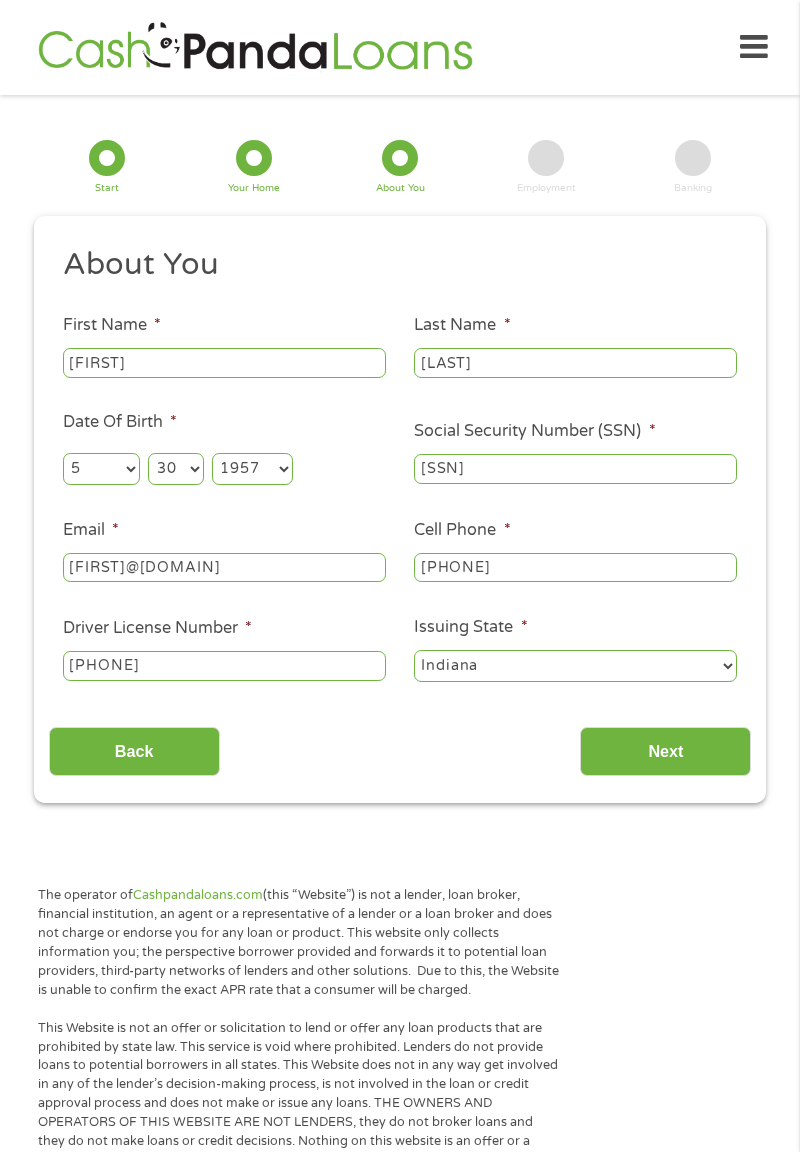 type on "[PHONE]" 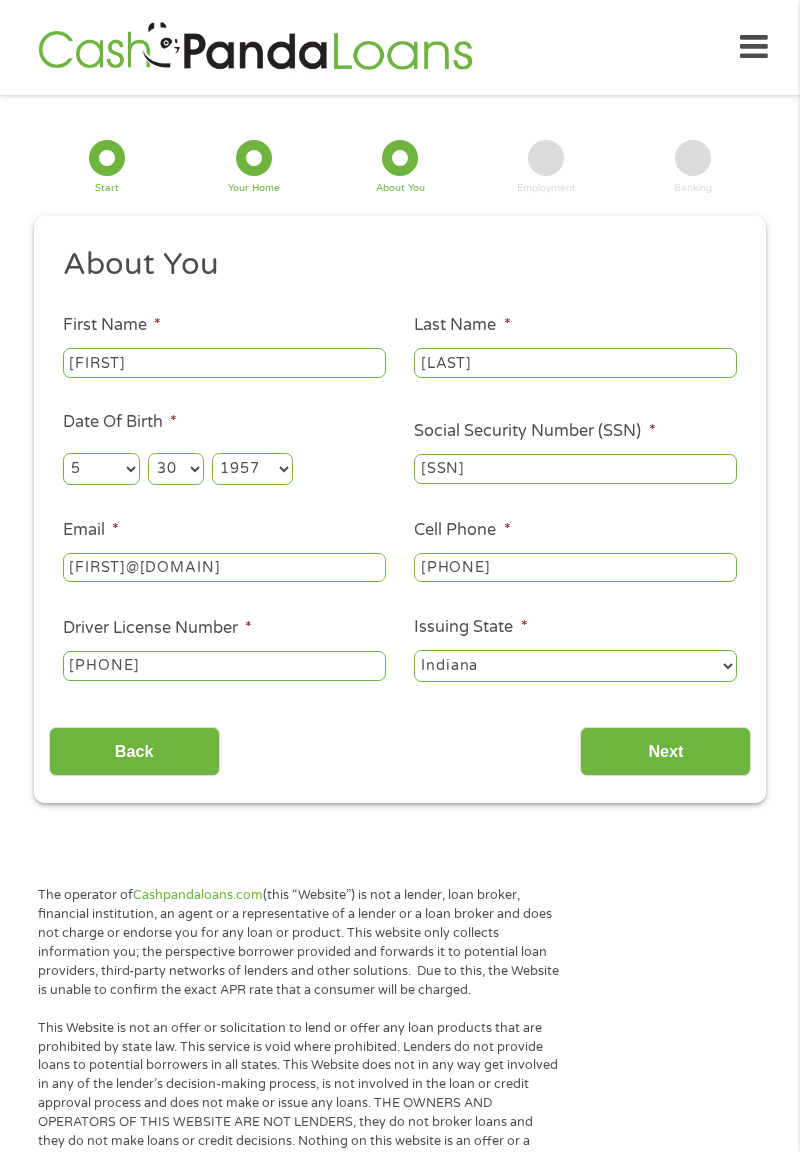 click on "Next" at bounding box center [665, 751] 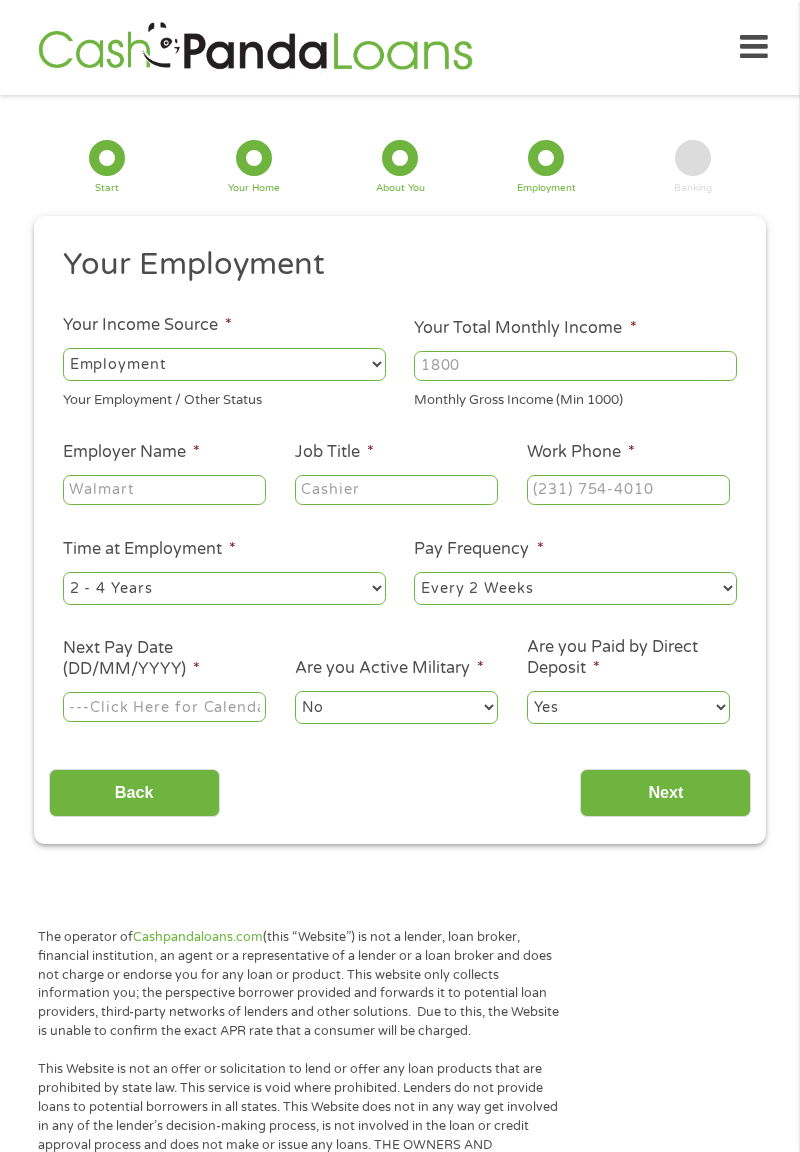 scroll, scrollTop: 0, scrollLeft: 0, axis: both 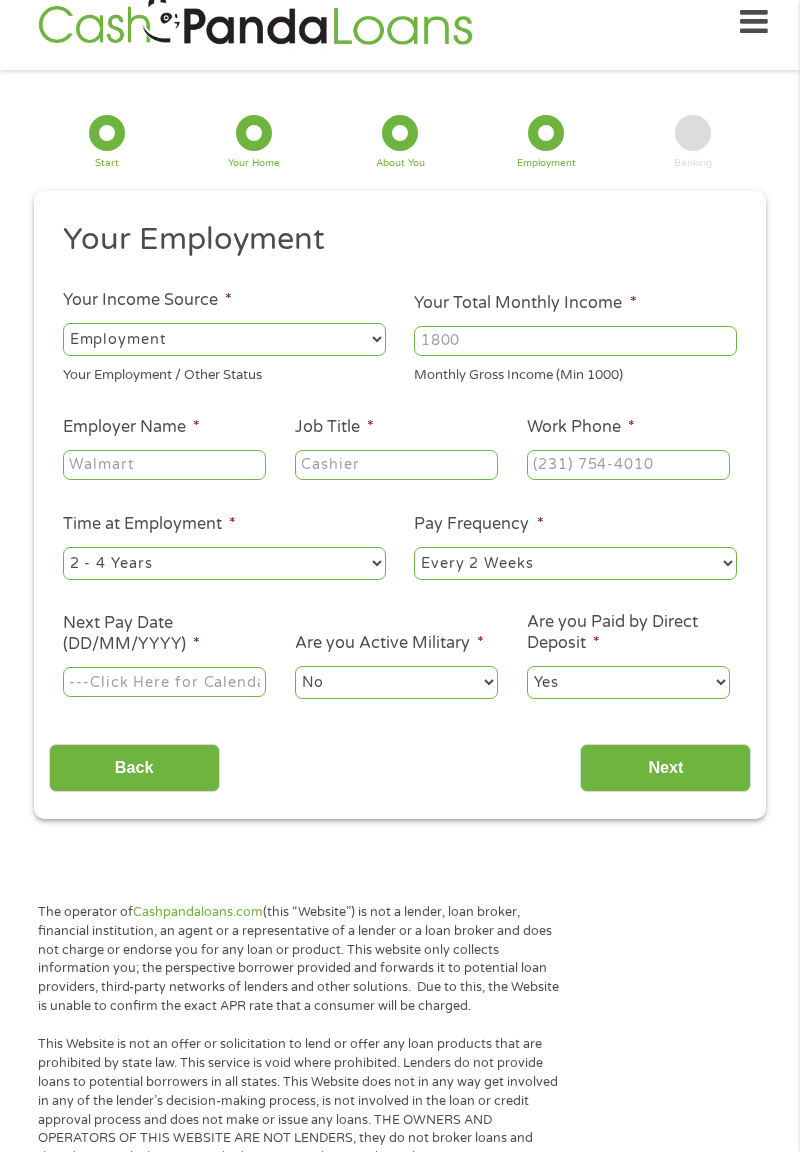 click on "Your Total Monthly Income *" at bounding box center (575, 341) 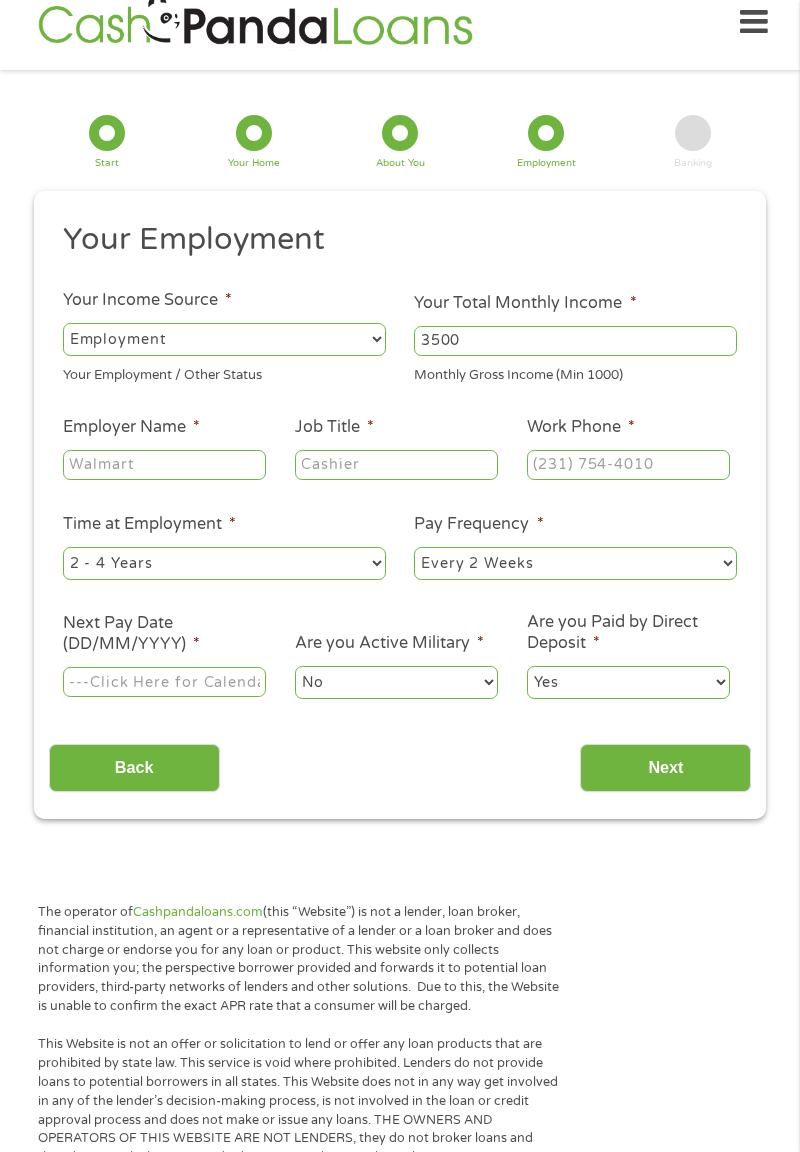 type on "3500" 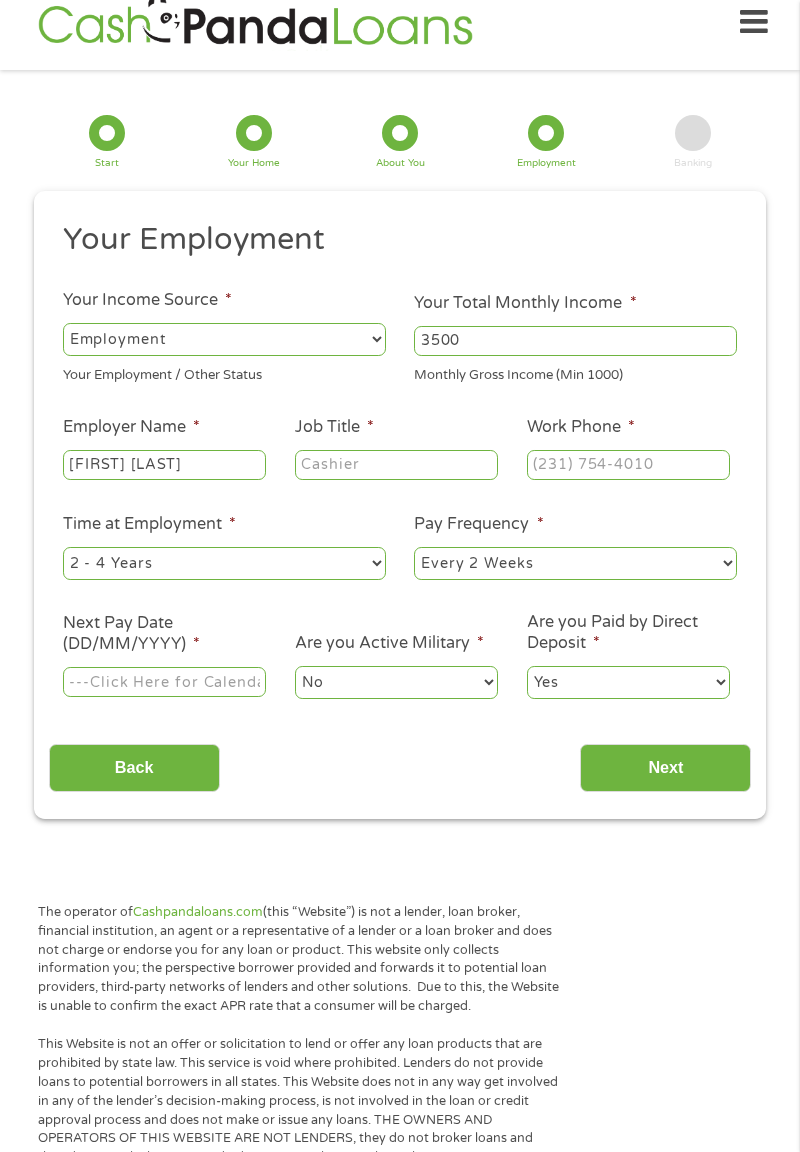 type on "[FIRST] [LAST]" 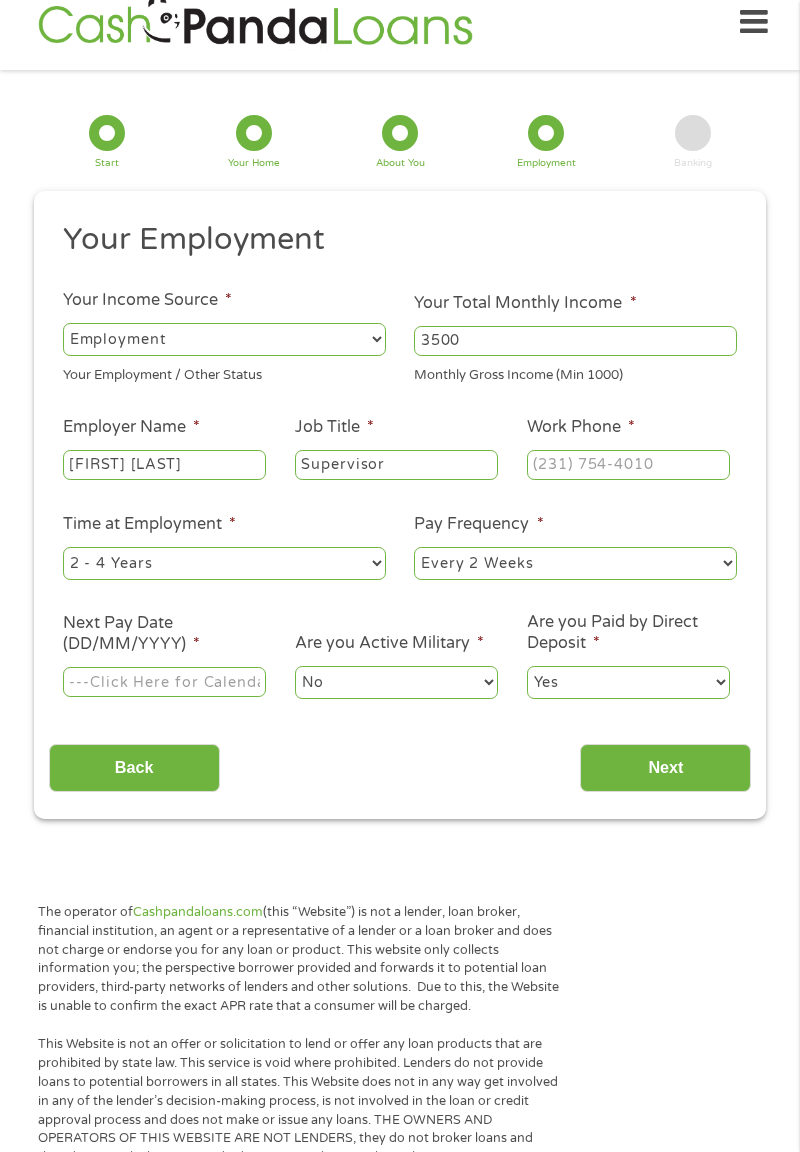 type on "Supervisor" 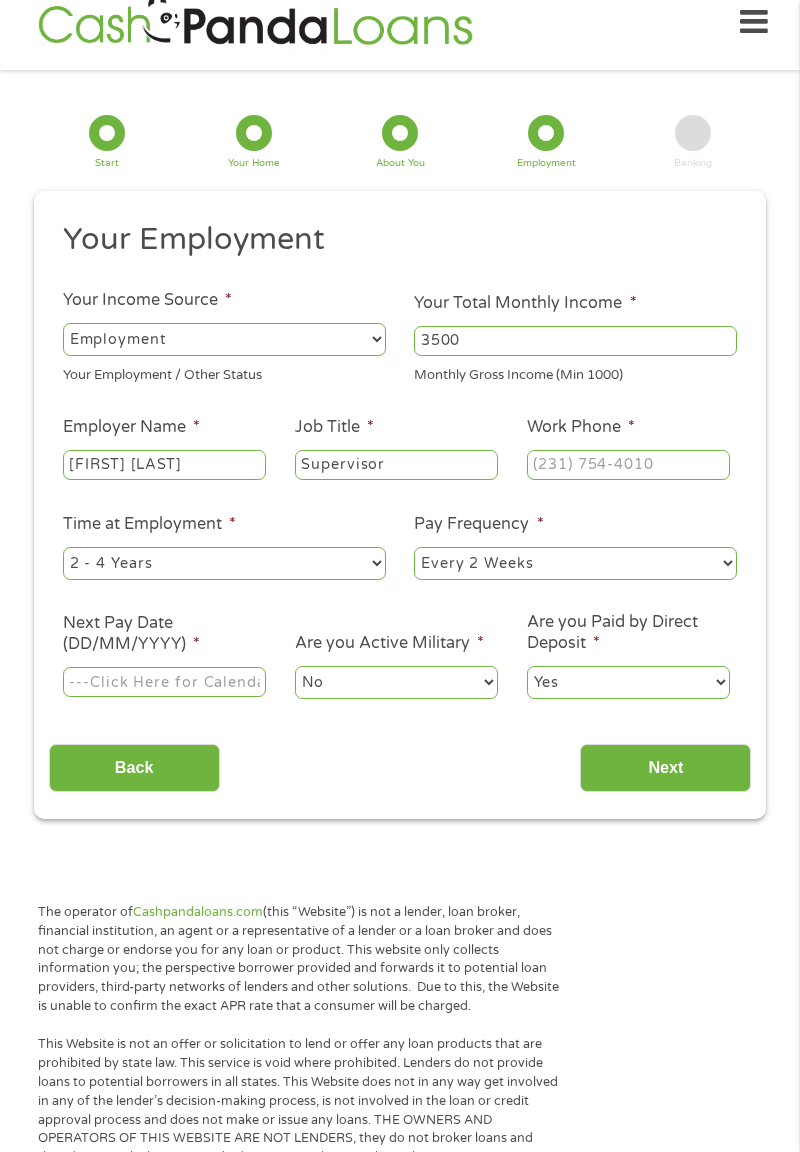 click on "--- Choose one --- 1 Year or less 1 - 2 Years 2 - 4 Years Over 4 Years" at bounding box center [224, 563] 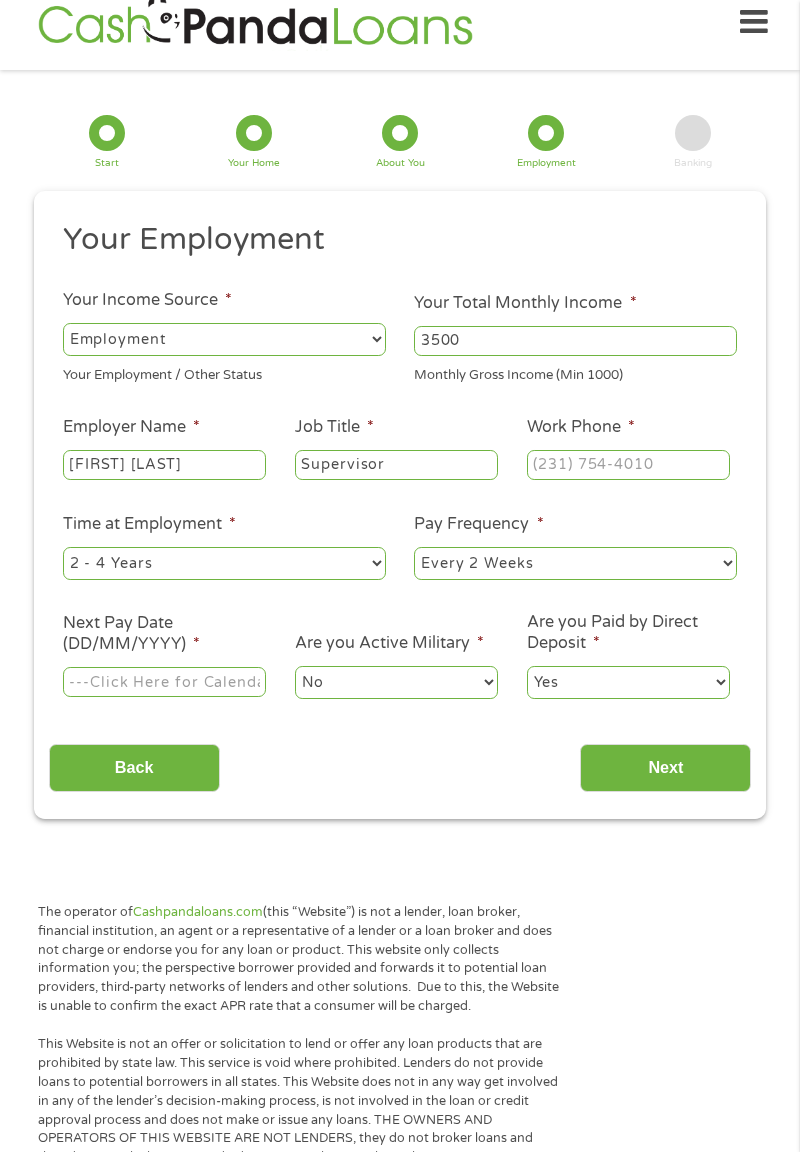 select on "60months" 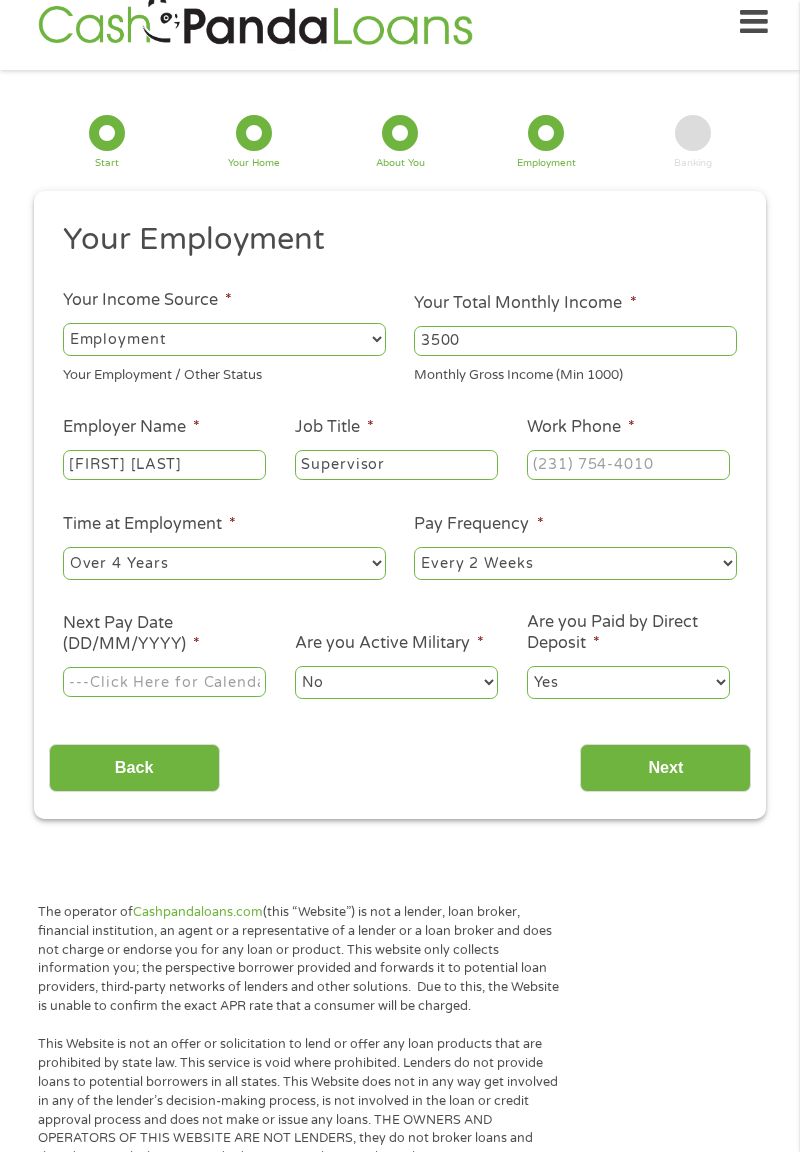 click on "--- Choose one --- Every 2 Weeks Every Week Monthly Semi-Monthly" at bounding box center [575, 563] 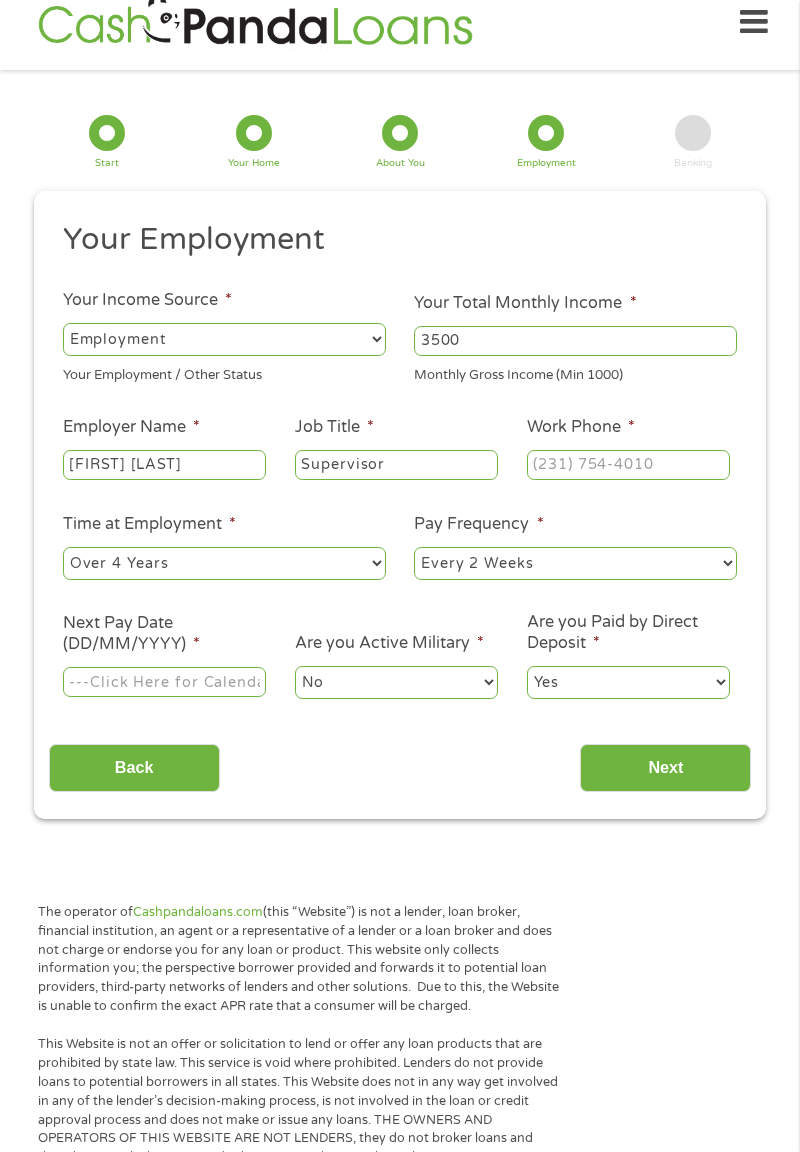 select on "monthly" 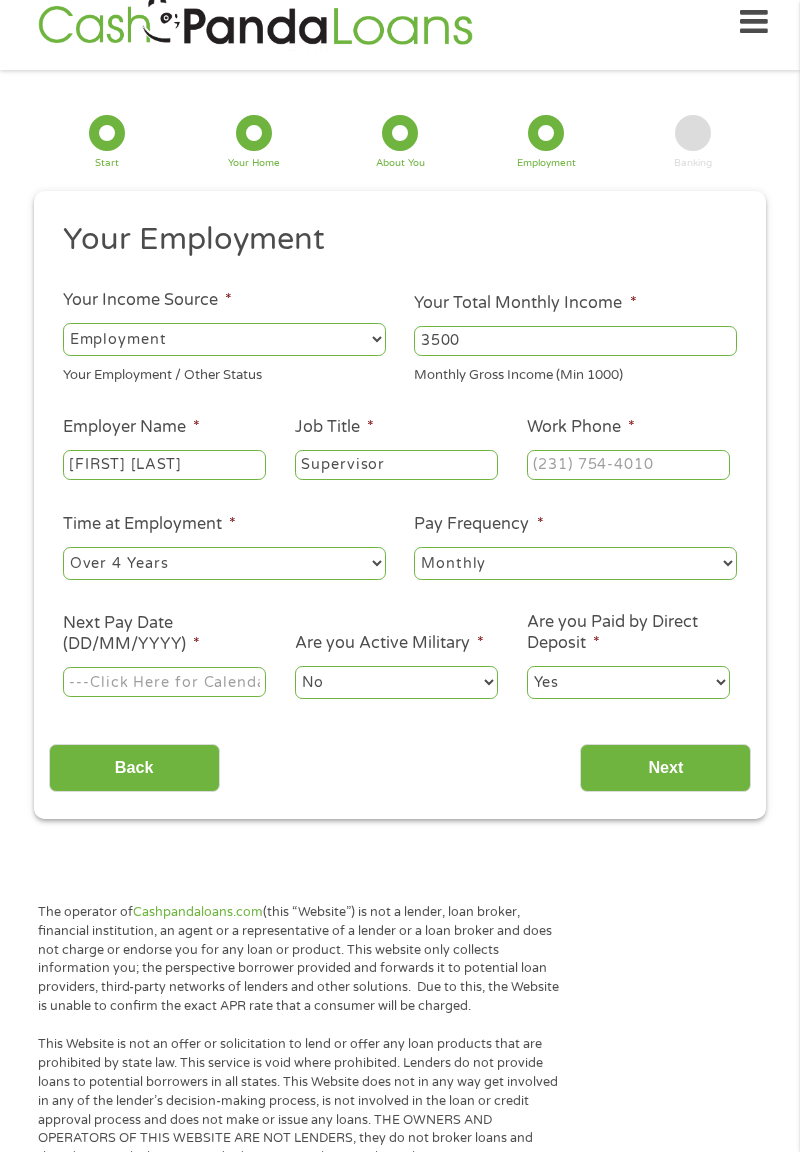 click on "Home Get Loan Offer How it works FAQs Blog Cash Loans Quick Loans Online Loans Payday Loans Cash Advances Préstamos Paycheck Loans Near Me Artificial Intelligence Loans Contact Us 1 Start 2 Your Home 3 About You 4 Employment 5 Banking 6 This field is hidden when viewing the form gclid EAIaIQobChMItMeI45D0jgMV_Uf_AR2yARz_EAAYAiAAEgIKU_D_BwE This field is hidden when viewing the form Referrer https://www.cashpandaloans.com/payday-loans/?medium=adwords&source=adwords&campaign=22549846227&adgroup=188036189468&creative=752033242951&position=&keyword=personal%20loan%20%242000&utm_term=searchterm&matchtype=term&device=c&network=s&gad_source=5&gad_campaignid=22549846227&gclid=EAIaIQobChMItMeI45D0jgMV_Uf_AR2yARz_EAAYAiAAEgIKU_D_BwE This field is hidden when viewing the form Source adwords This field is hidden when viewing the form Campaign 22549846227 c s" at bounding box center [400, 1466] 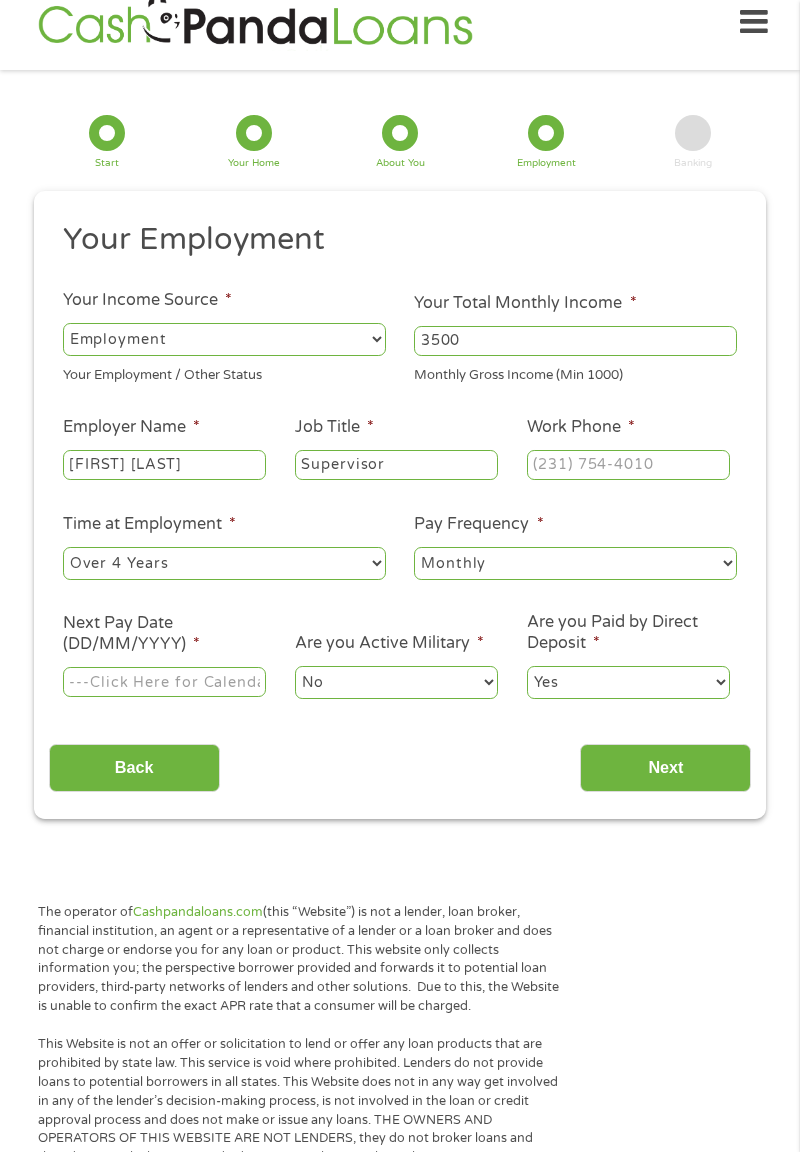 click on "Next Pay Date (DD/MM/YYYY) *" at bounding box center [164, 682] 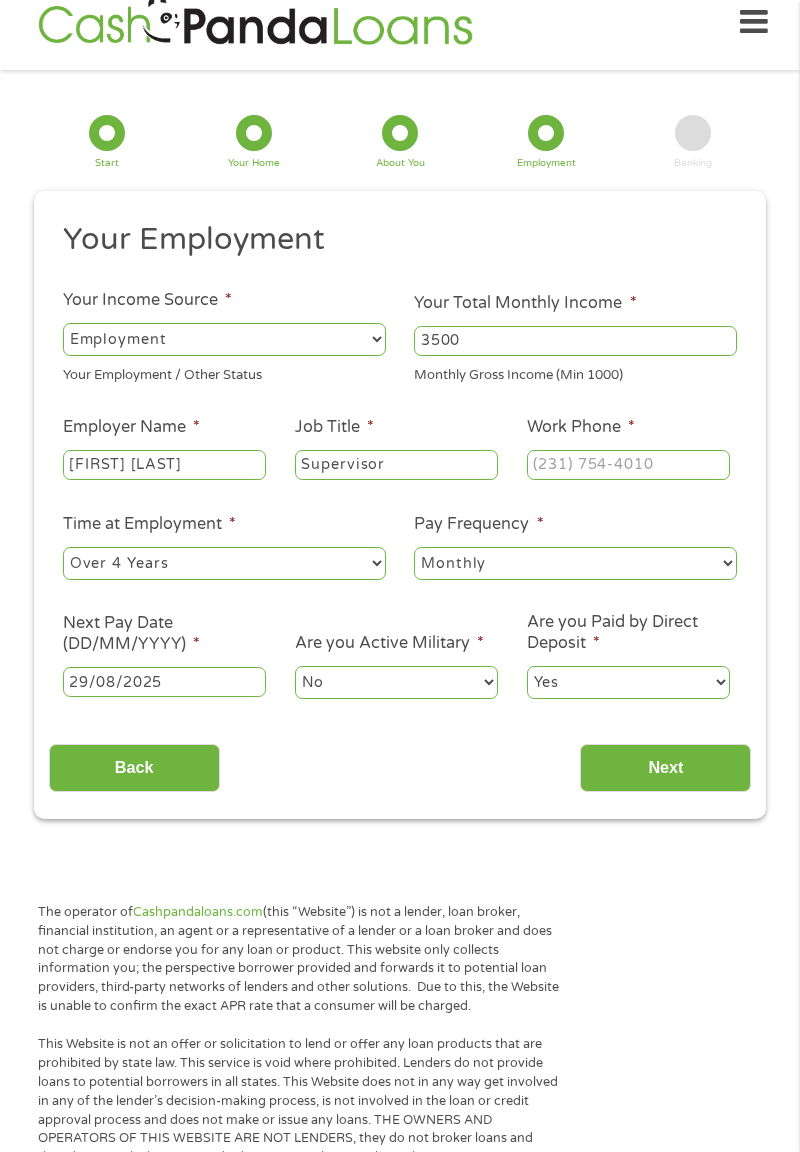 click on "Home Get Loan Offer How it works FAQs Blog Cash Loans Quick Loans Online Loans Payday Loans Cash Advances Préstamos Paycheck Loans Near Me Artificial Intelligence Loans Contact Us 1 Start 2 Your Home 3 About You 4 Employment 5 Banking 6 This field is hidden when viewing the form gclid EAIaIQobChMItMeI45D0jgMV_Uf_AR2yARz_EAAYAiAAEgIKU_D_BwE This field is hidden when viewing the form Referrer https://www.cashpandaloans.com/payday-loans/?medium=adwords&source=adwords&campaign=22549846227&adgroup=188036189468&creative=752033242951&position=&keyword=personal%20loan%20%242000&utm_term=searchterm&matchtype=term&device=c&network=s&gad_source=5&gad_campaignid=22549846227&gclid=EAIaIQobChMItMeI45D0jgMV_Uf_AR2yARz_EAAYAiAAEgIKU_D_BwE This field is hidden when viewing the form Source adwords This field is hidden when viewing the form Campaign 22549846227 c s" at bounding box center [400, 1466] 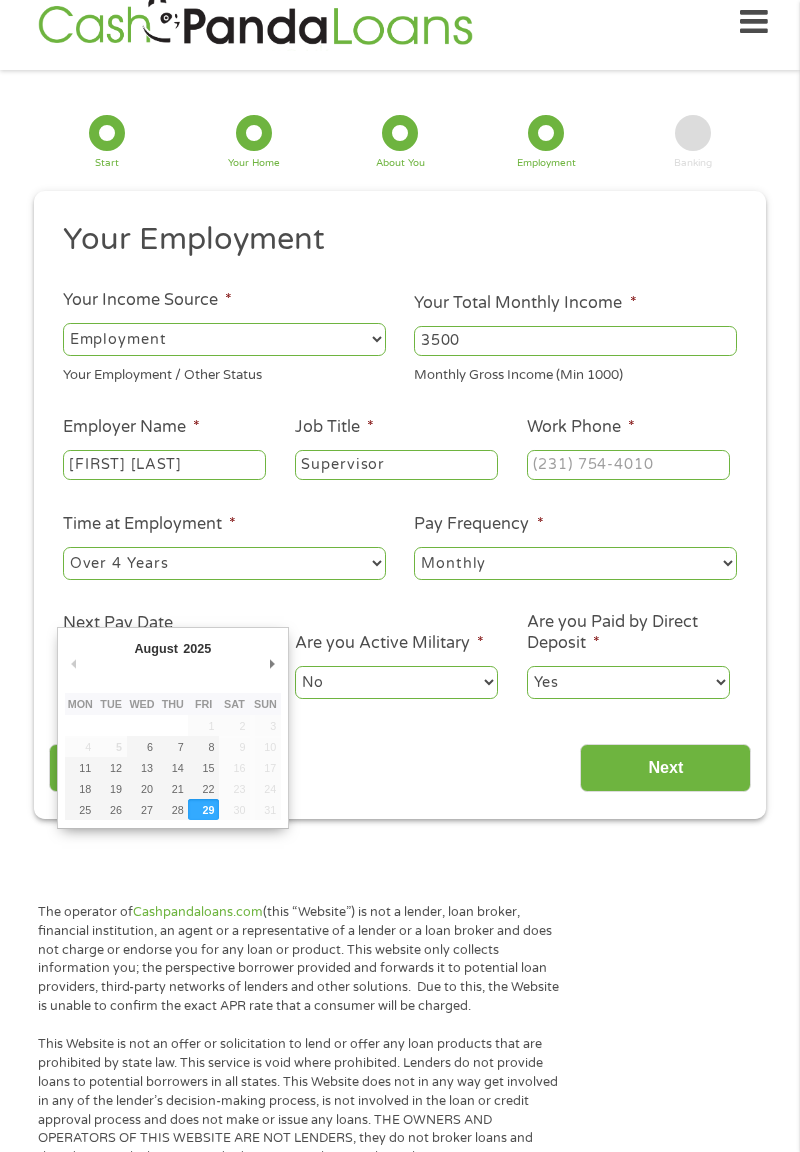type on "28/08/2025" 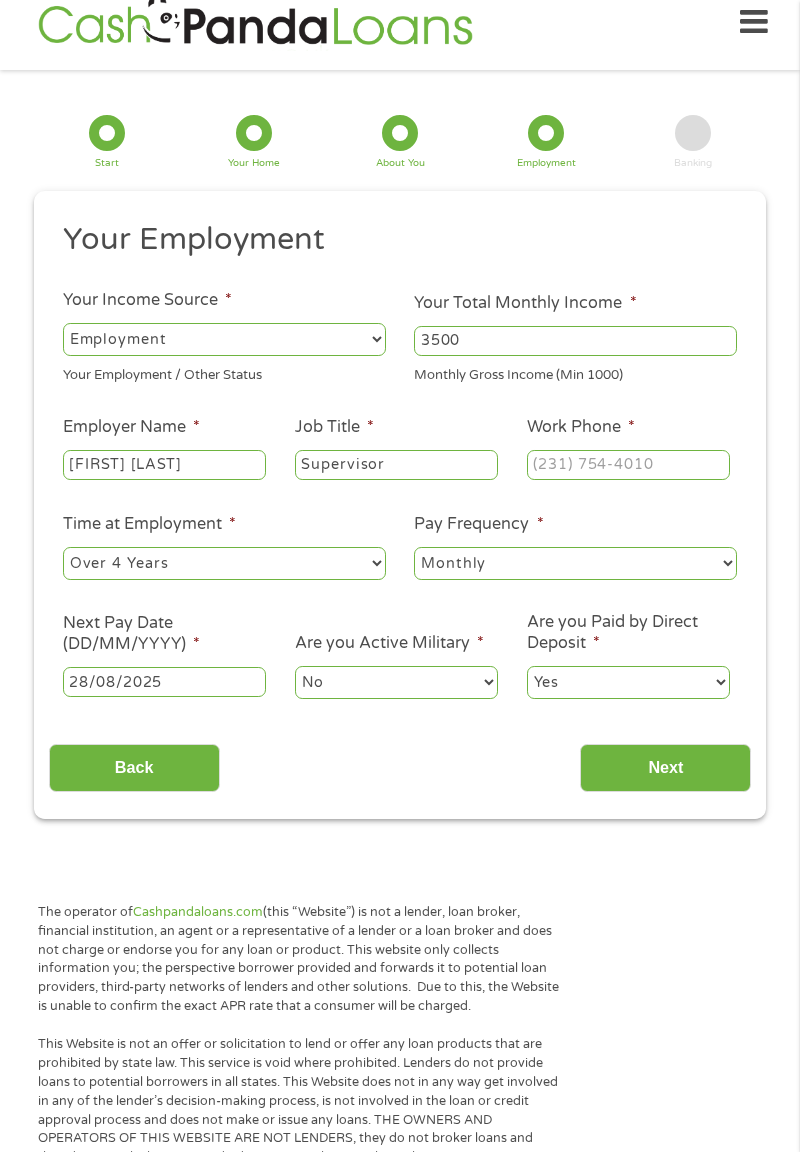 click on "Work Phone *" at bounding box center [628, 465] 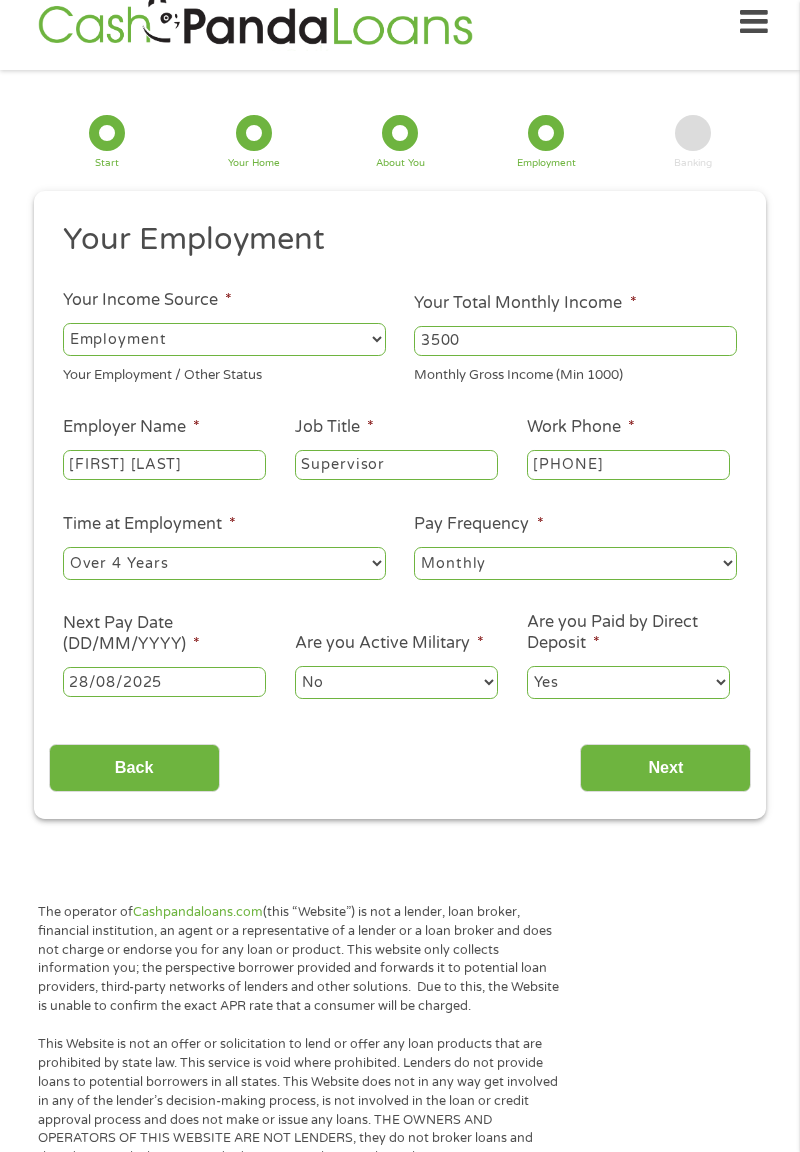 type on "[PHONE]" 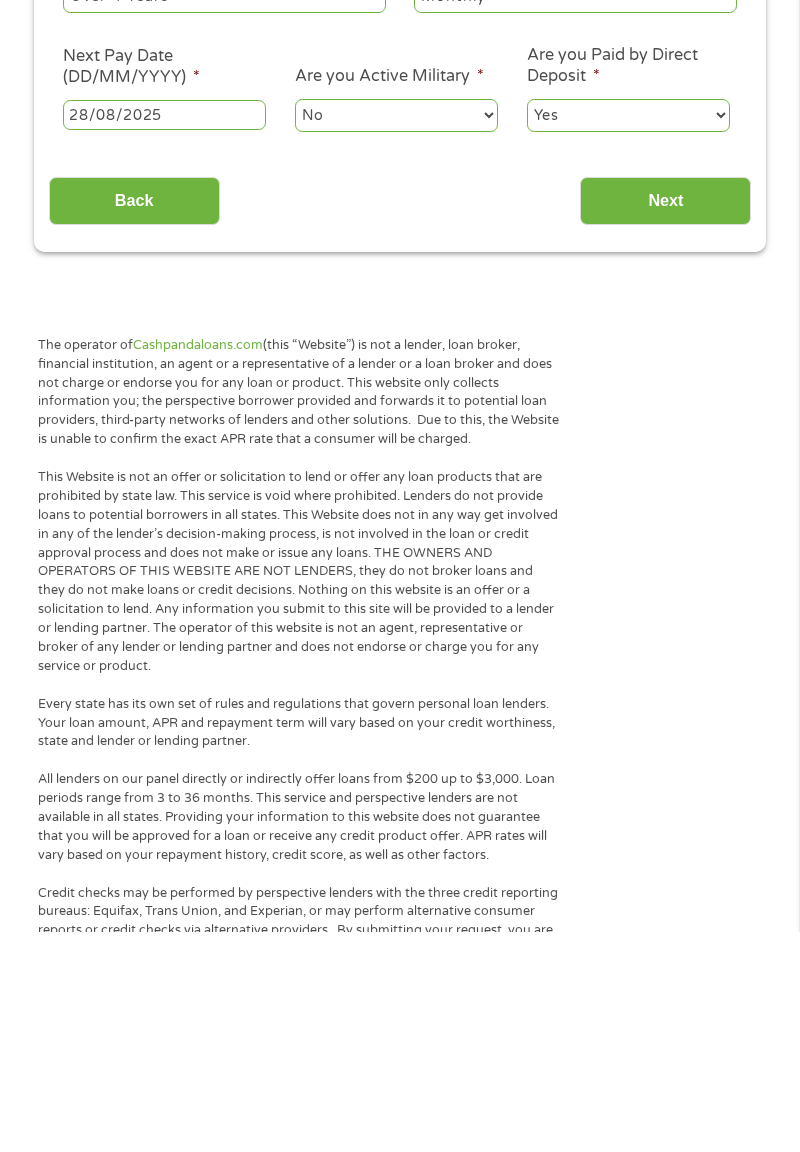 scroll, scrollTop: 372, scrollLeft: 0, axis: vertical 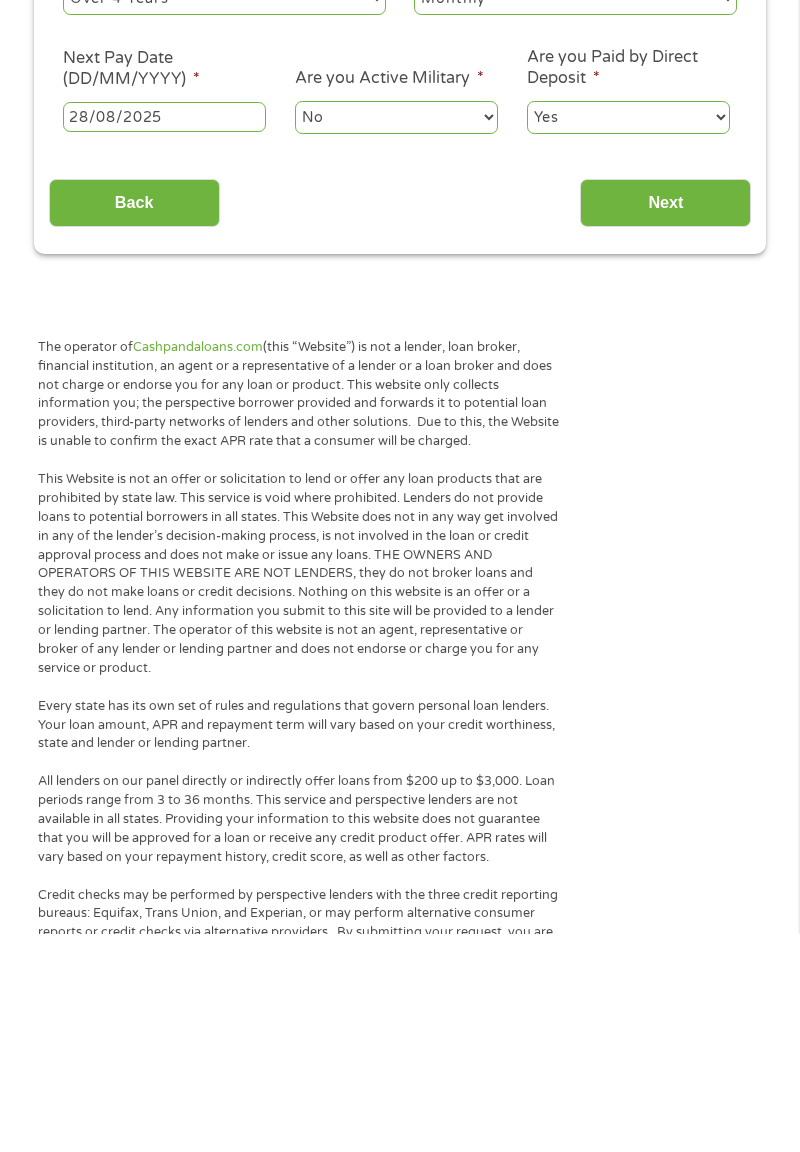 click on "Next" at bounding box center (665, 421) 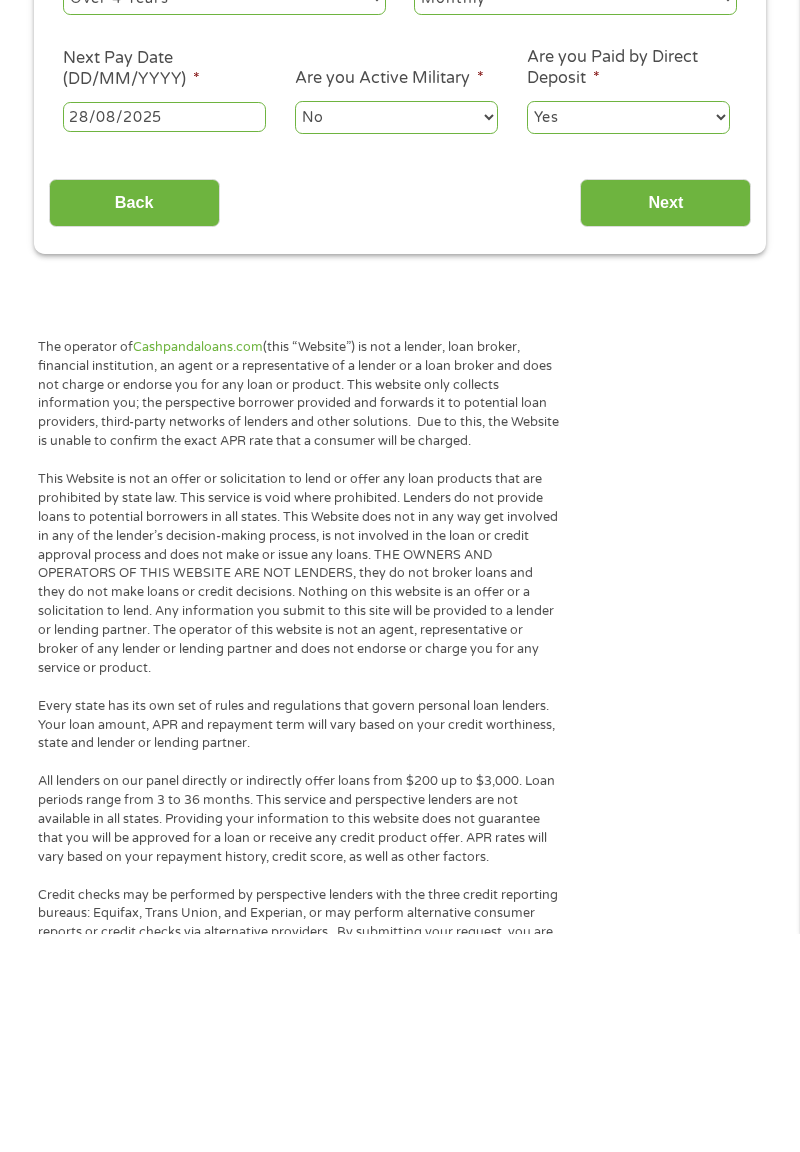 scroll, scrollTop: 372, scrollLeft: 0, axis: vertical 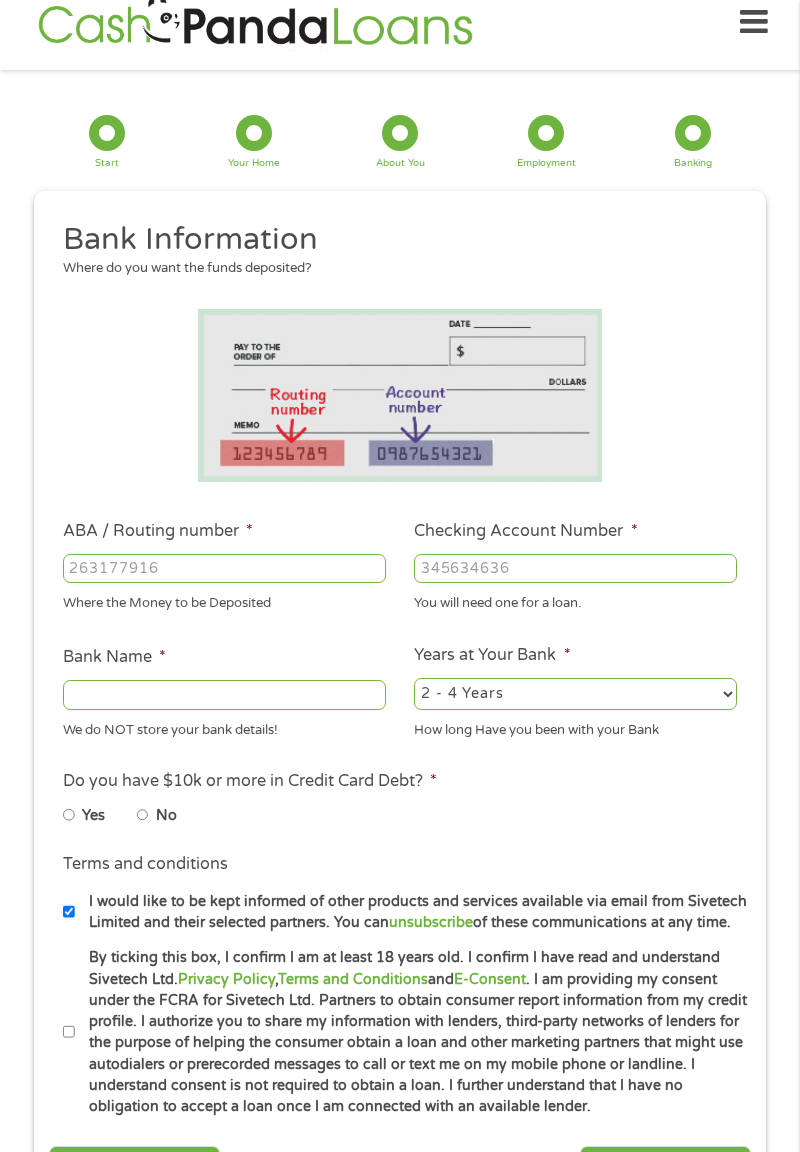 click on "ABA / Routing number *" at bounding box center (224, 569) 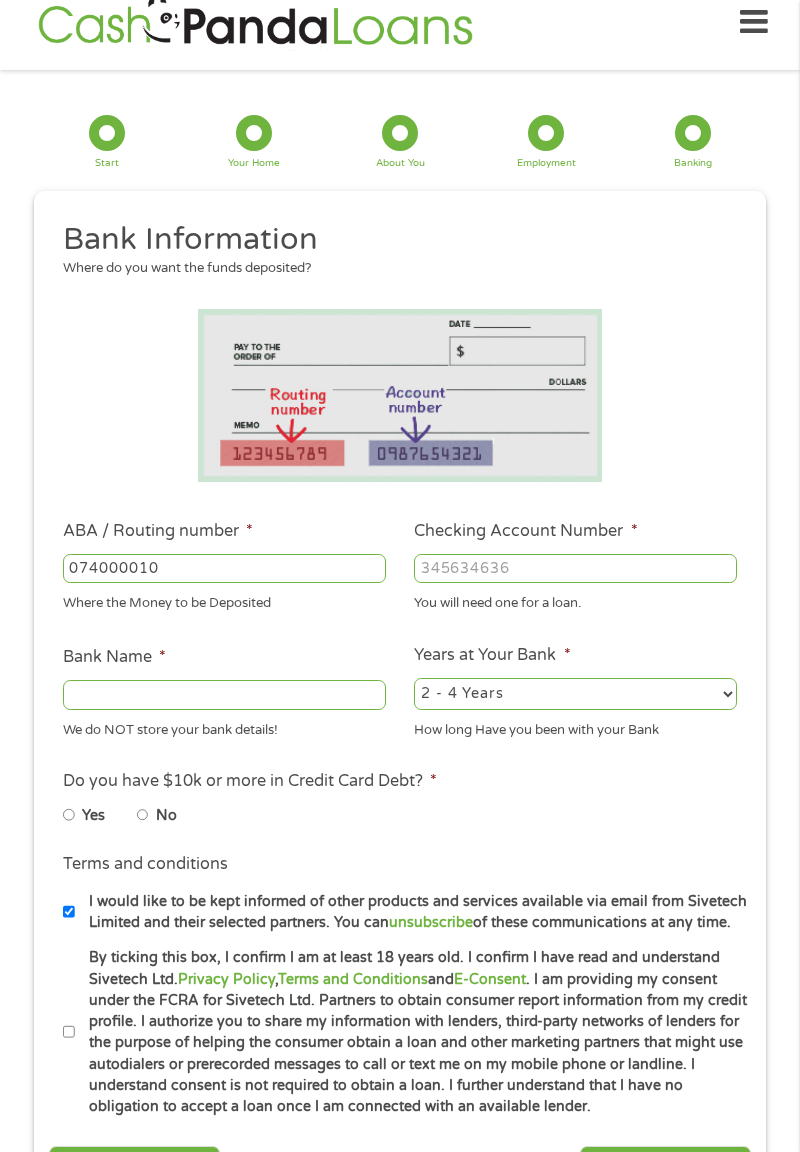 type on "JPMORGAN CHASE BANK NA" 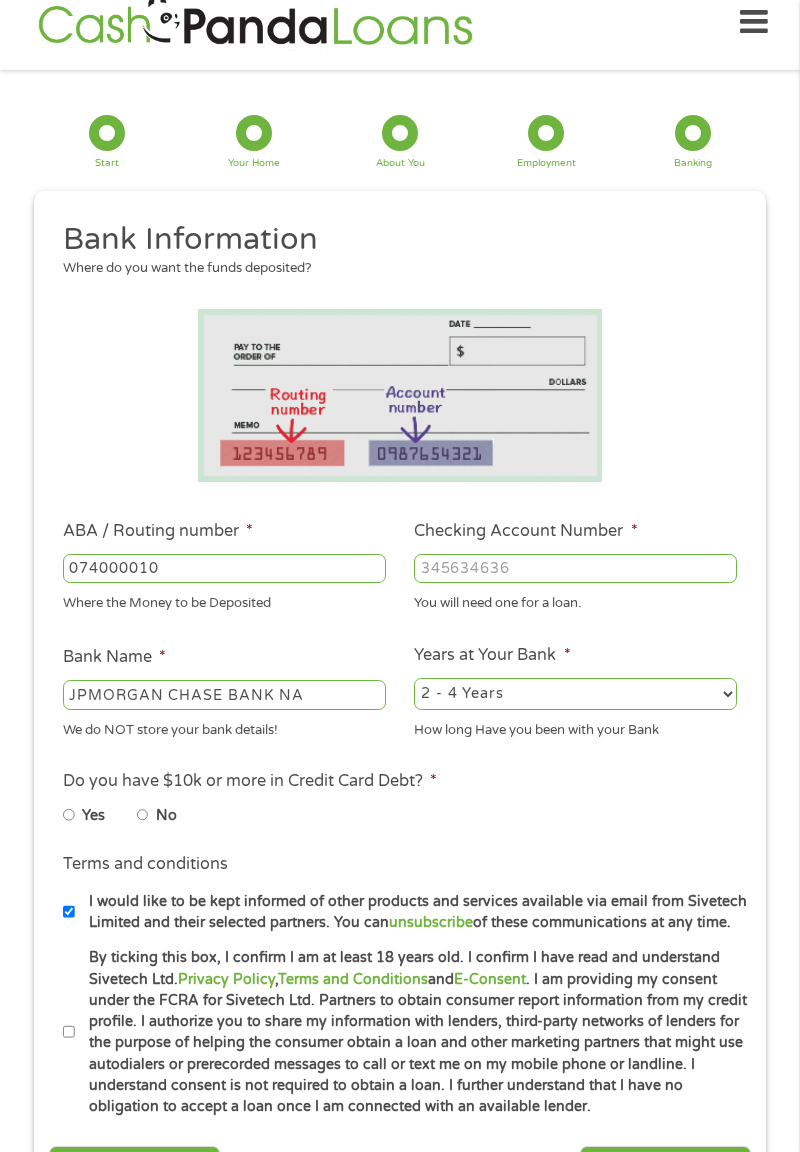 type on "074000010" 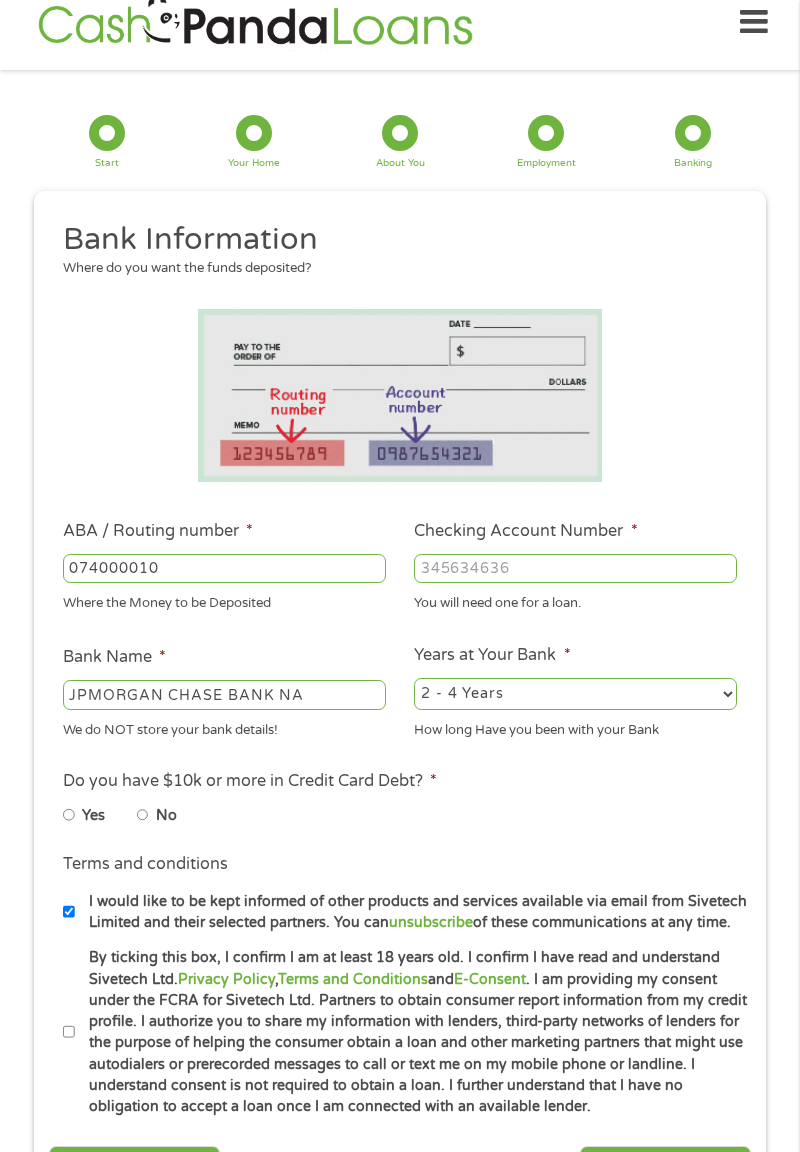 click on "2 - 4 Years 6 - 12 Months 1 - 2 Years Over 4 Years" at bounding box center [575, 694] 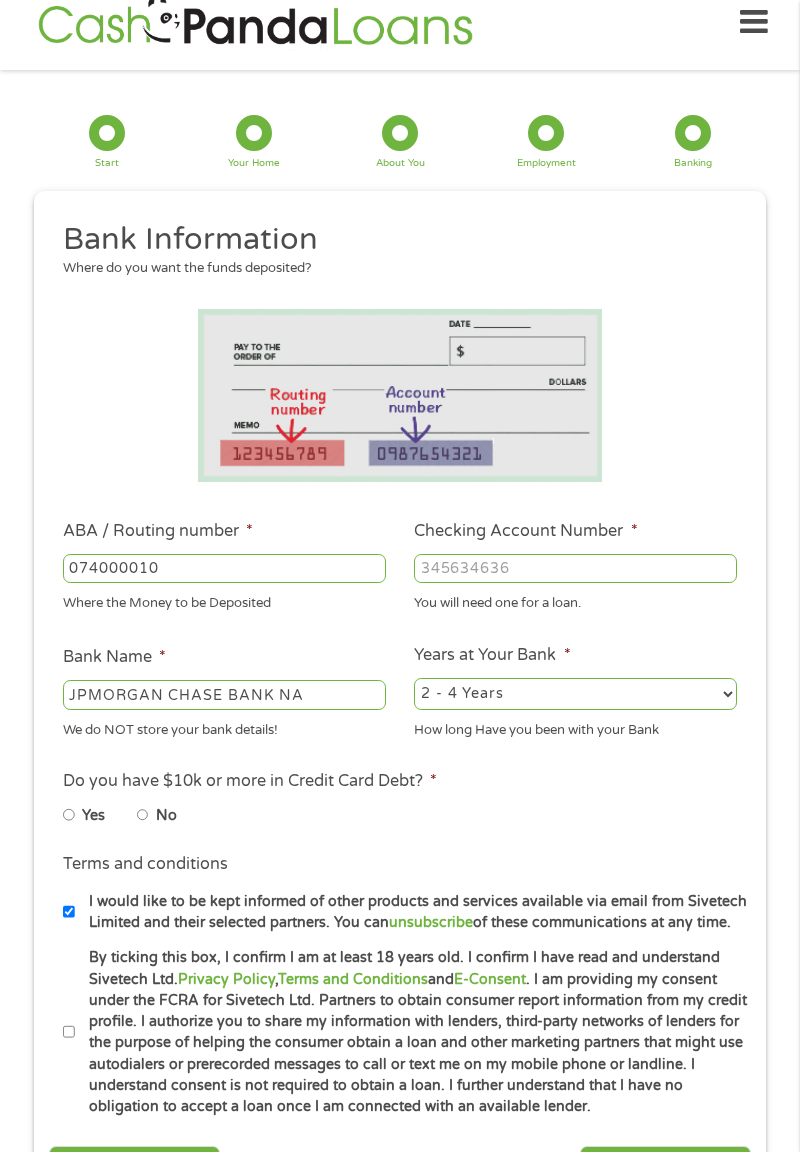 select on "24months" 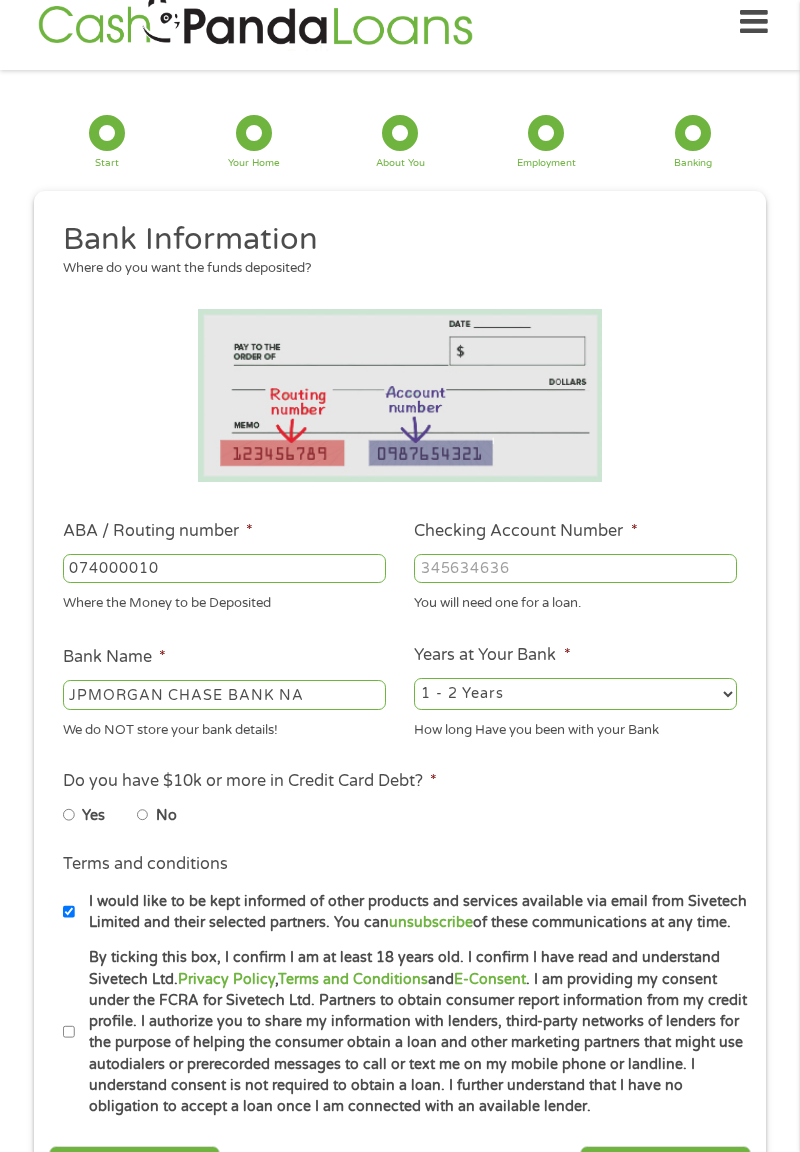click on "No" at bounding box center (166, 816) 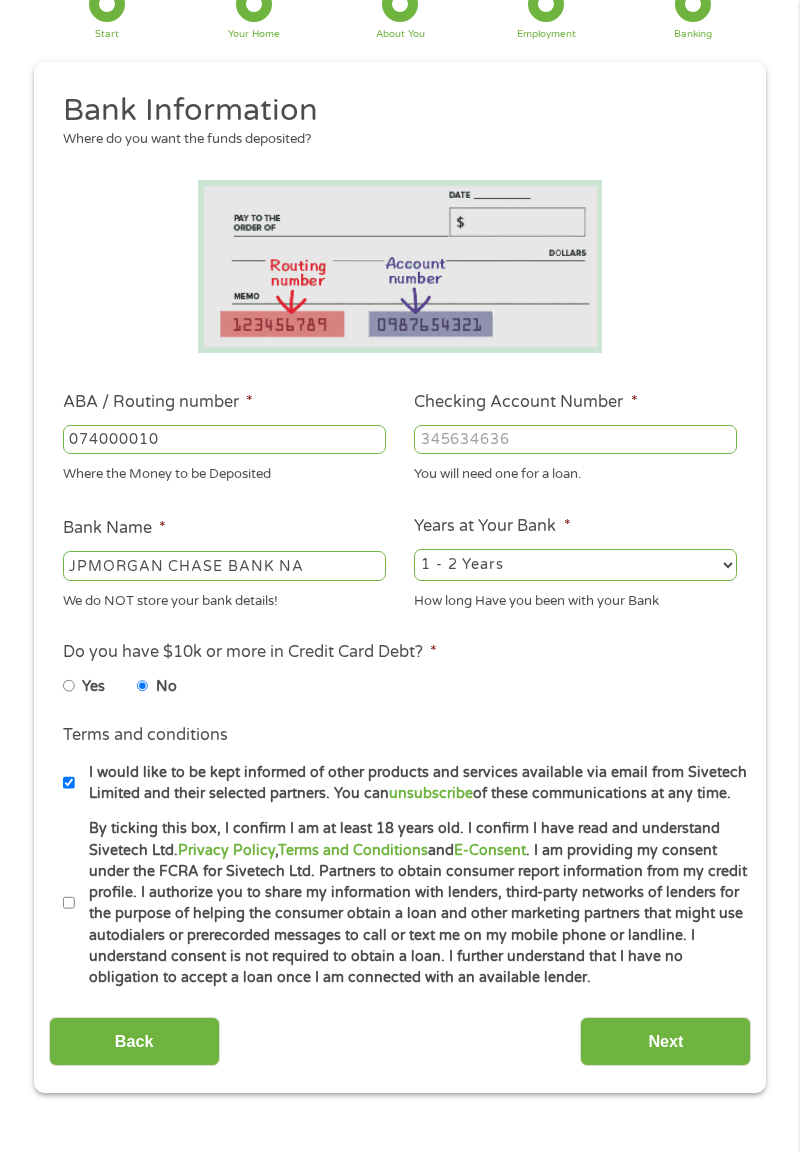 scroll, scrollTop: 156, scrollLeft: 0, axis: vertical 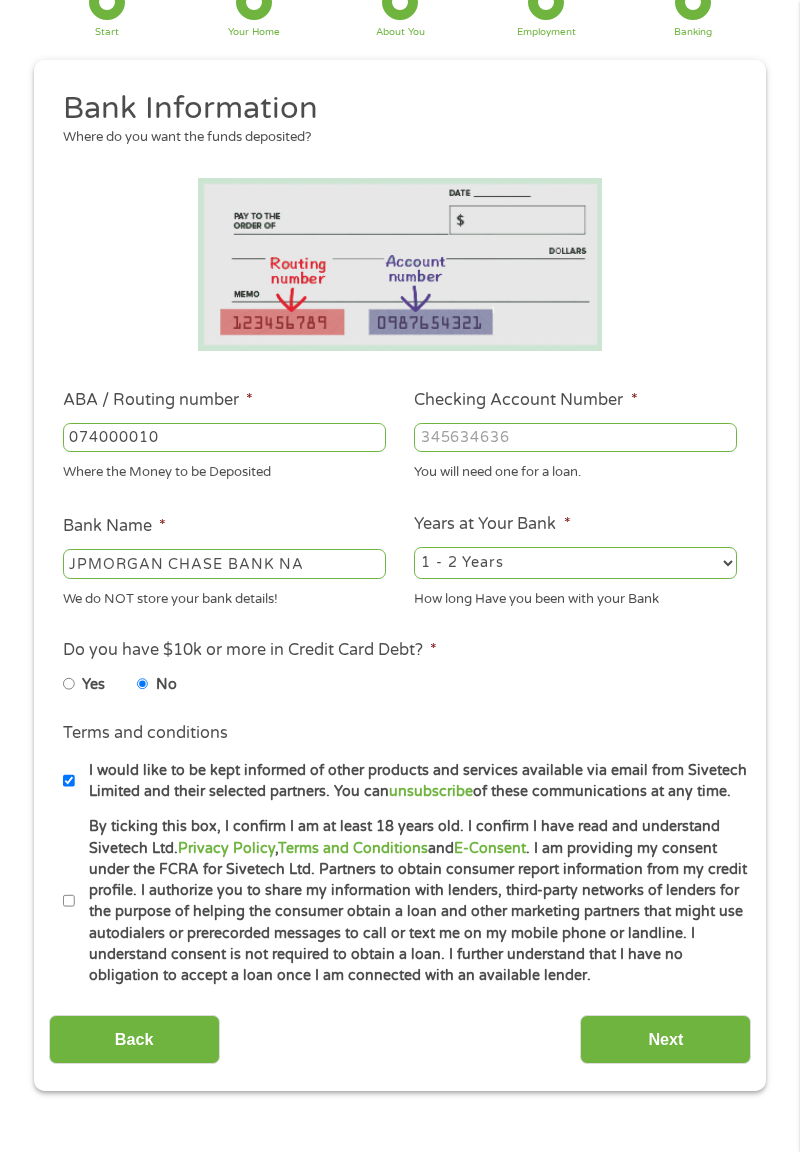 click on "By ticking this box, I confirm I am at least 18 years old. I confirm I have read and understand Sivetech Ltd.  Privacy Policy ,  Terms and Conditions  and  E-Consent . I am providing my consent under the FCRA for Sivetech Ltd. Partners to obtain consumer report information from my credit profile. I authorize you to share my information with lenders, third-party networks of lenders for the purpose of helping the consumer obtain a loan and other marketing partners that might use autodialers or prerecorded messages to call or text me on my mobile phone or landline. I understand consent is not required to obtain a loan. I further understand that I have no obligation to accept a loan once I am connected with an available lender." at bounding box center (412, 901) 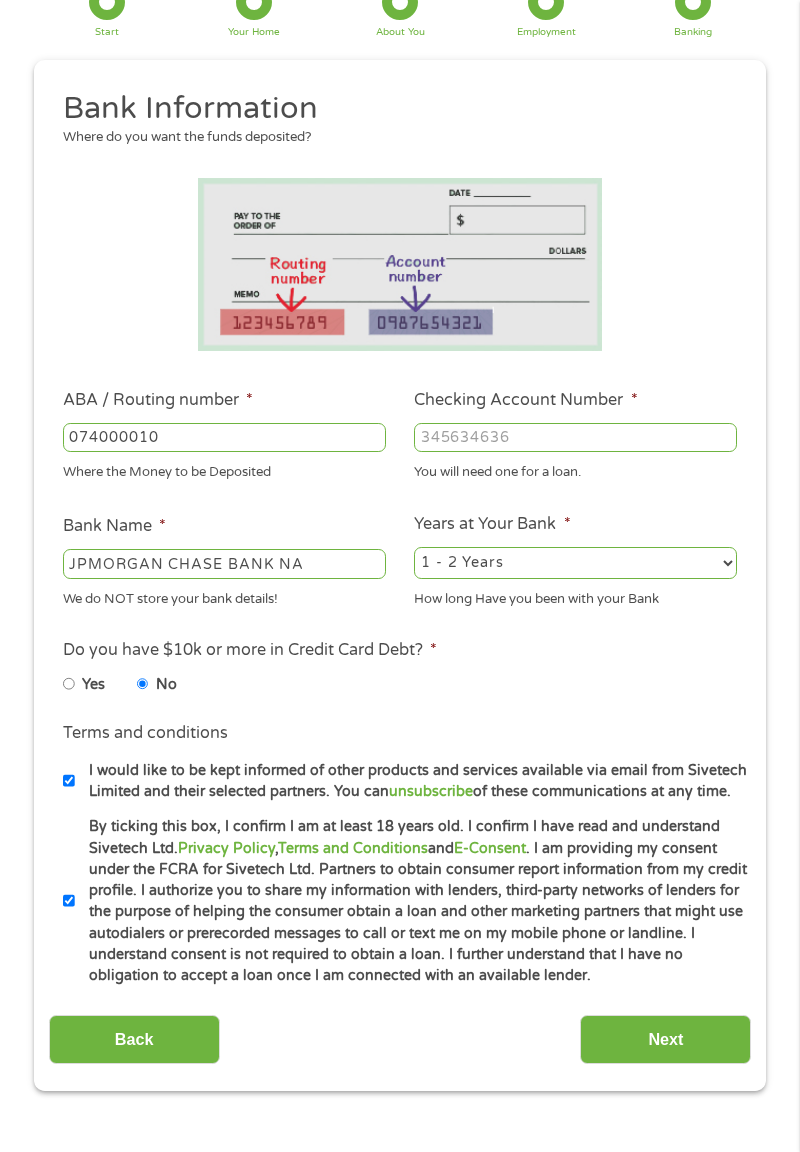 click on "Next" at bounding box center [665, 1039] 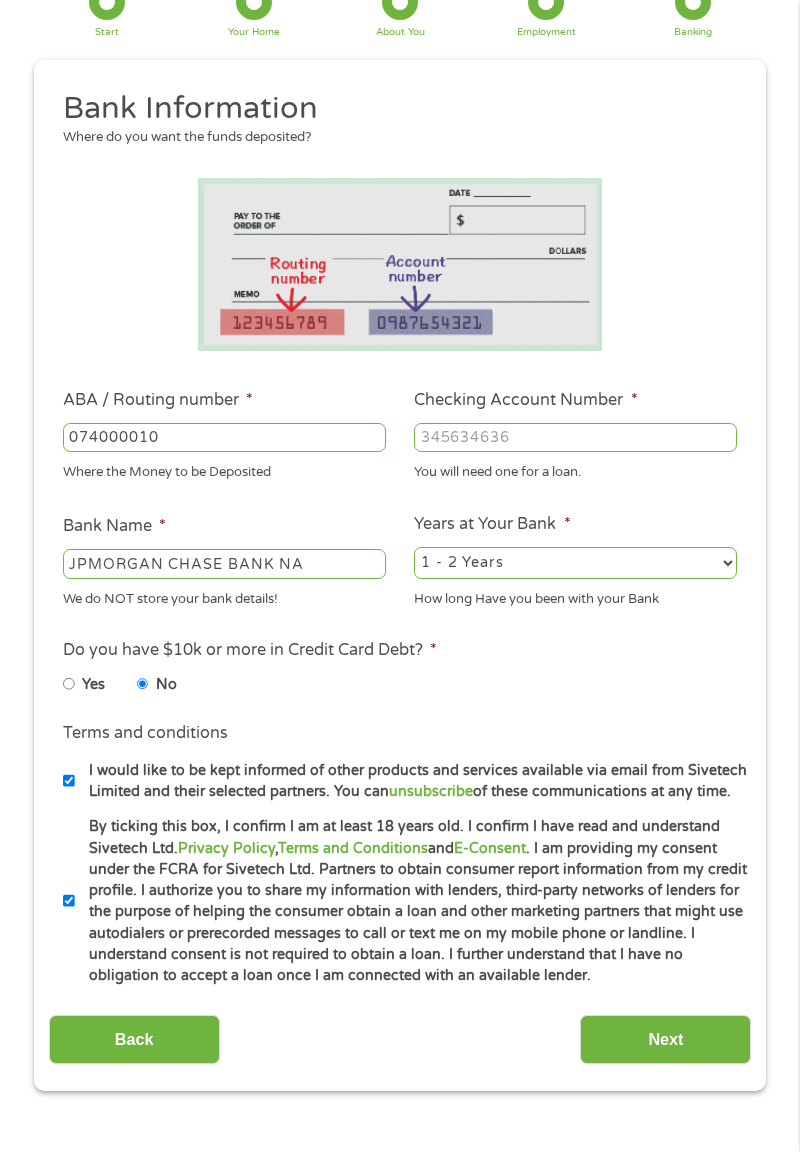 scroll, scrollTop: 117, scrollLeft: 0, axis: vertical 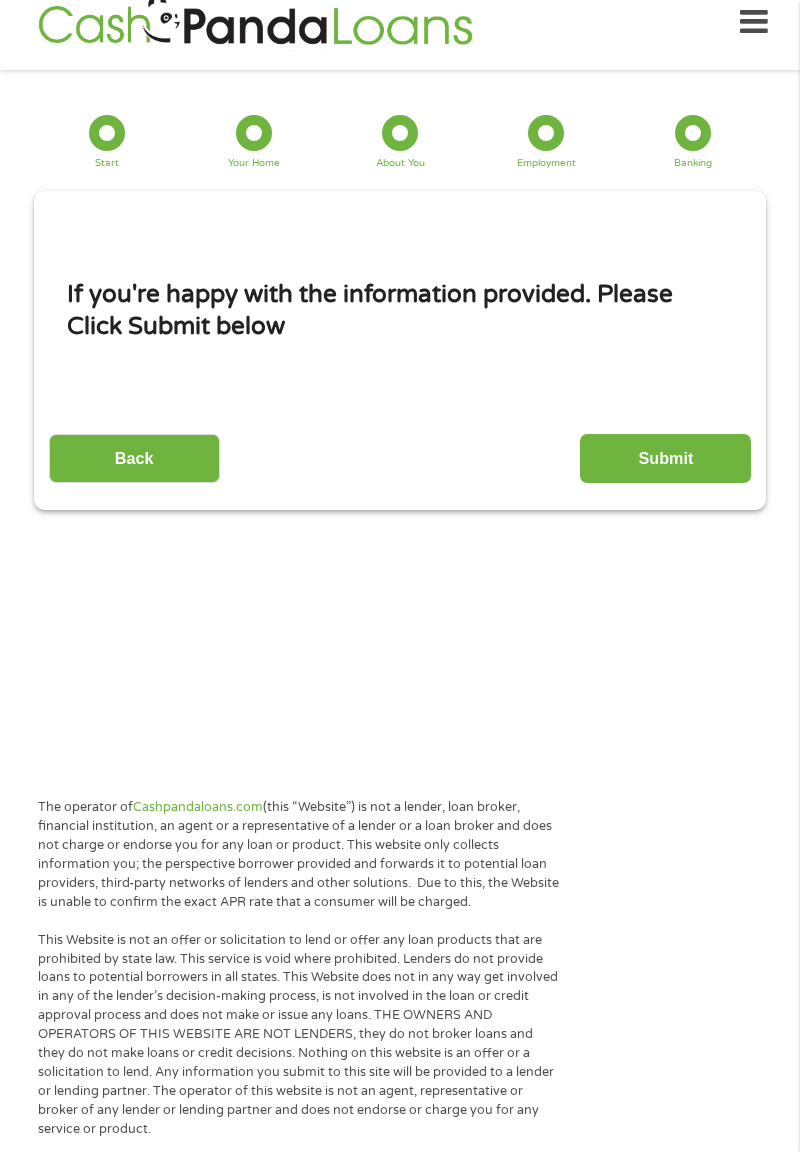 click on "Submit" at bounding box center (665, 458) 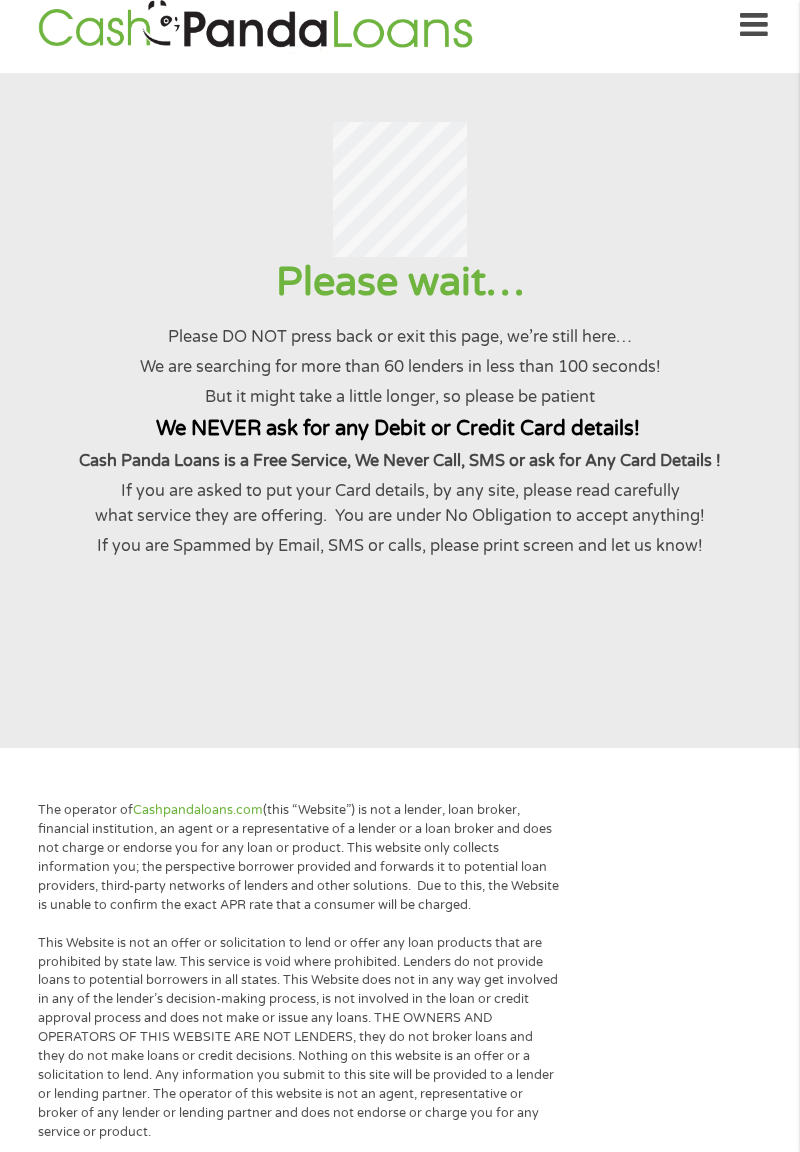 scroll, scrollTop: 0, scrollLeft: 0, axis: both 